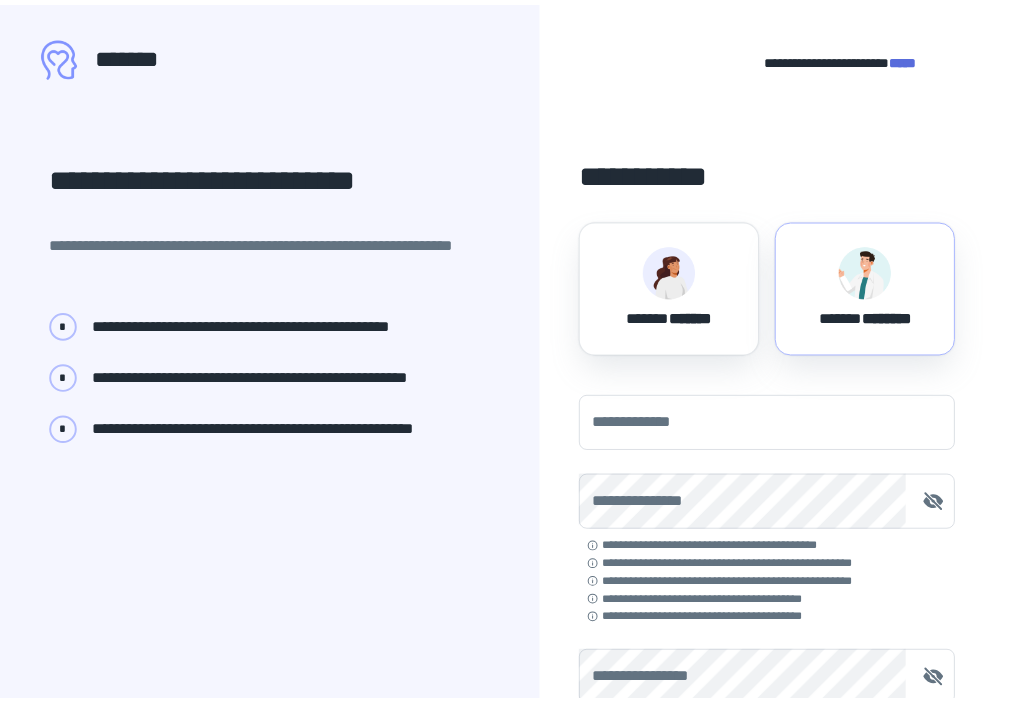 scroll, scrollTop: 0, scrollLeft: 0, axis: both 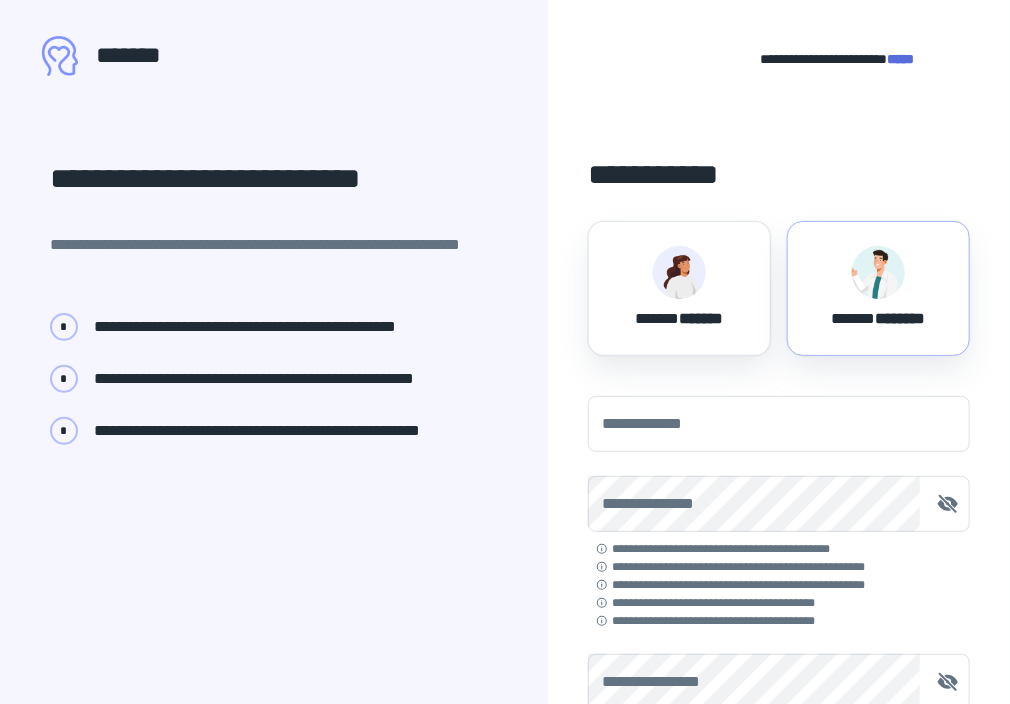 click on "*****" at bounding box center [900, 59] 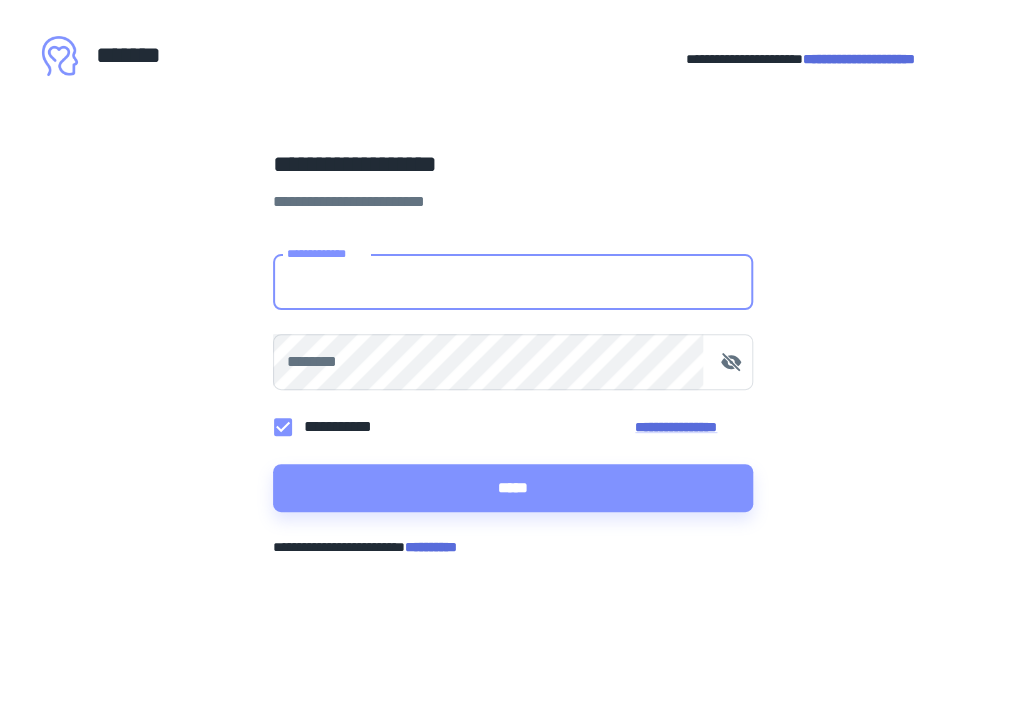 type on "**********" 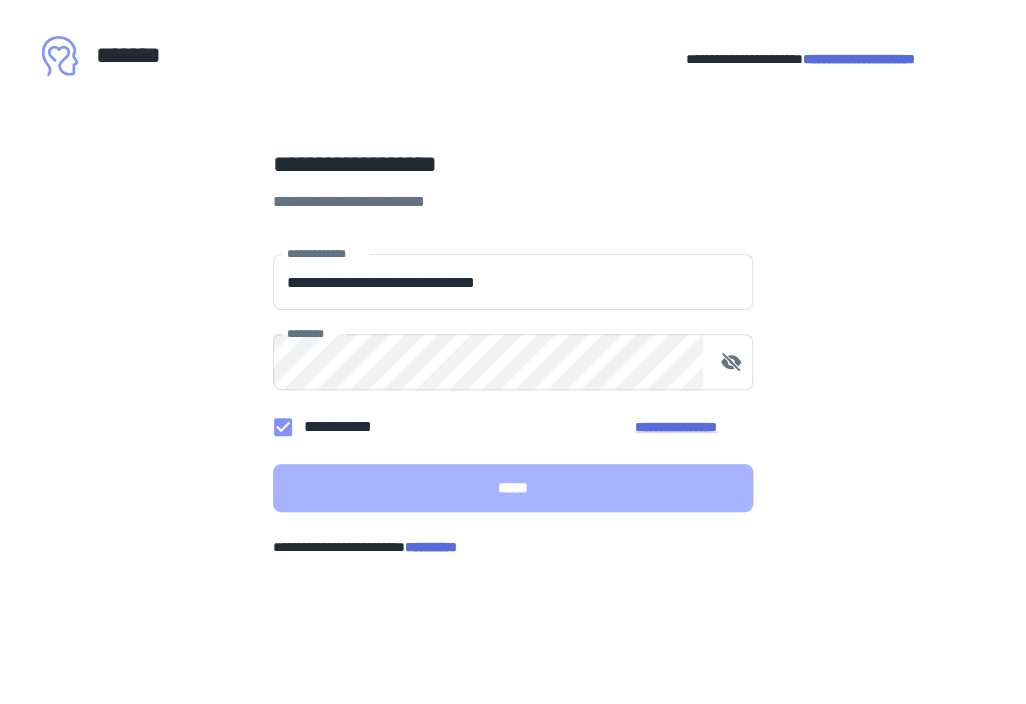 click on "*****" at bounding box center [513, 488] 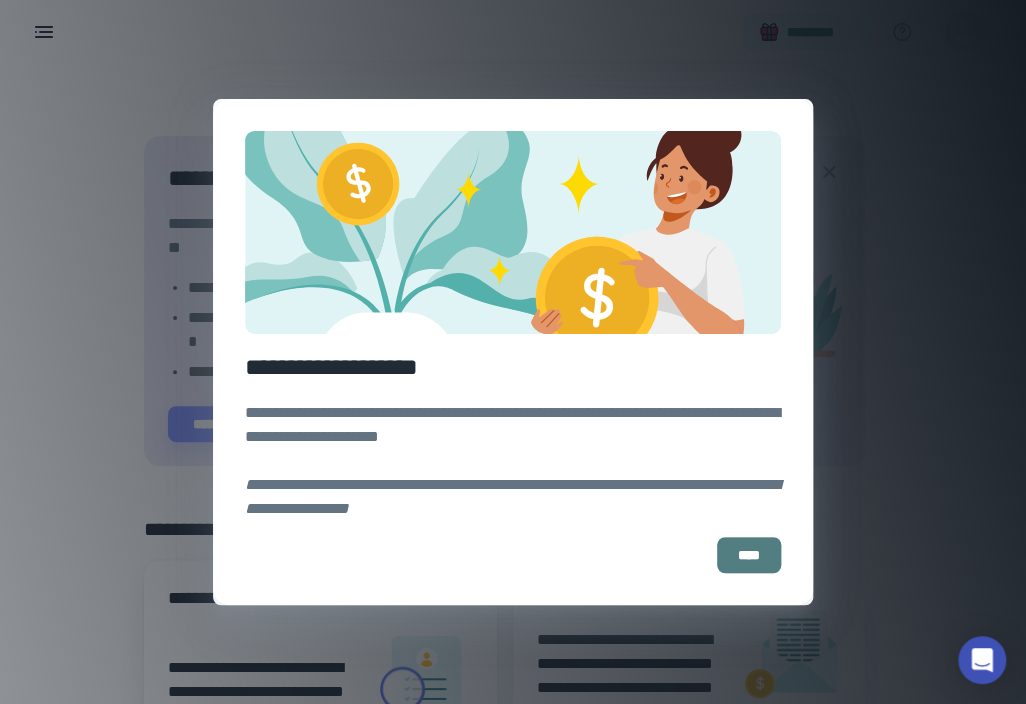 click on "****" at bounding box center [749, 555] 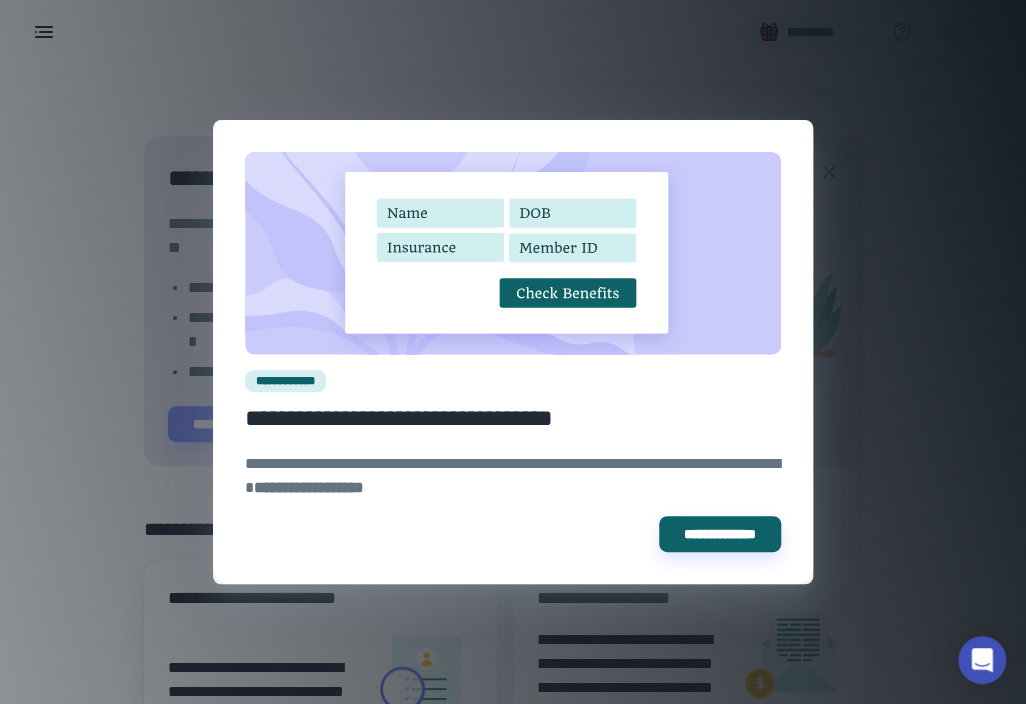 click on "**********" at bounding box center (513, 352) 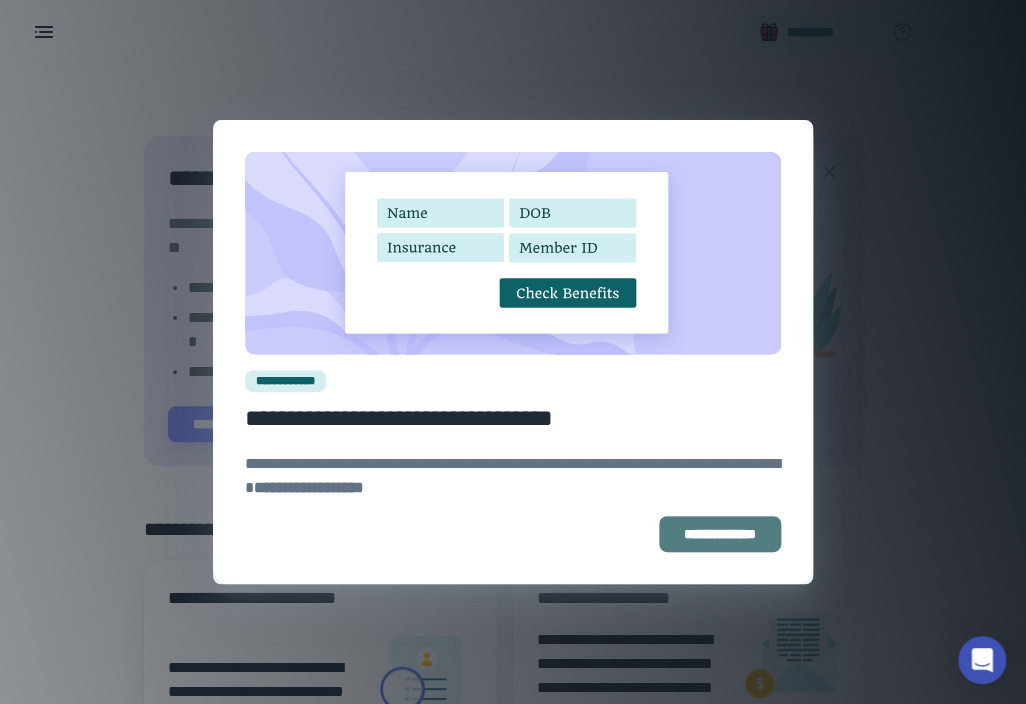 click on "**********" at bounding box center (720, 534) 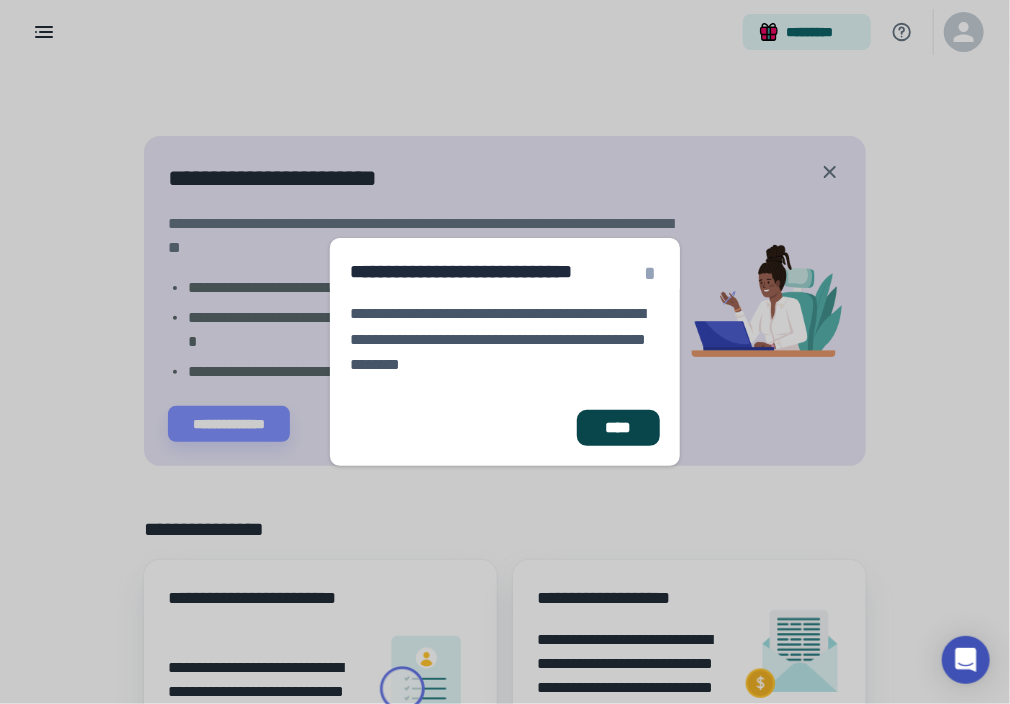 click on "****" at bounding box center (618, 428) 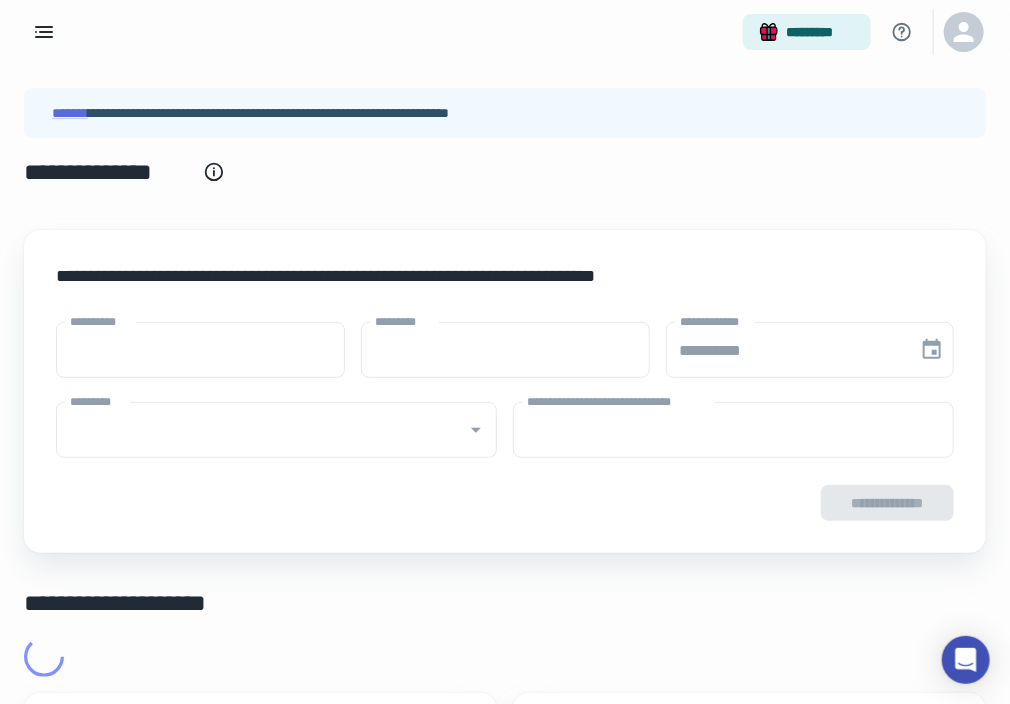 type on "****" 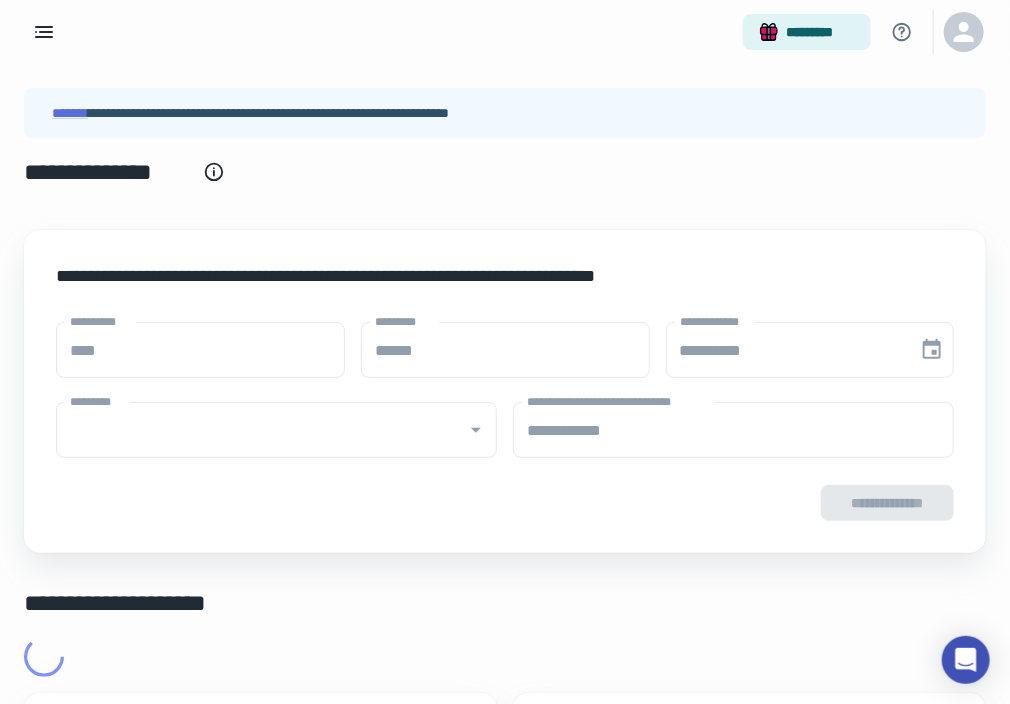 type on "**********" 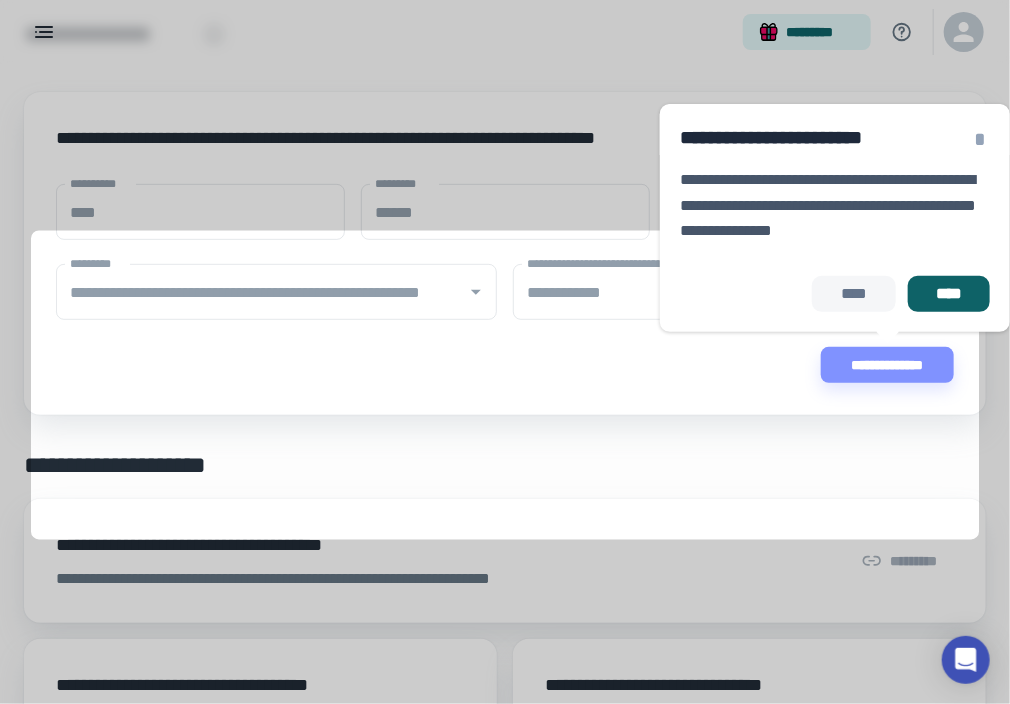 scroll, scrollTop: 151, scrollLeft: 0, axis: vertical 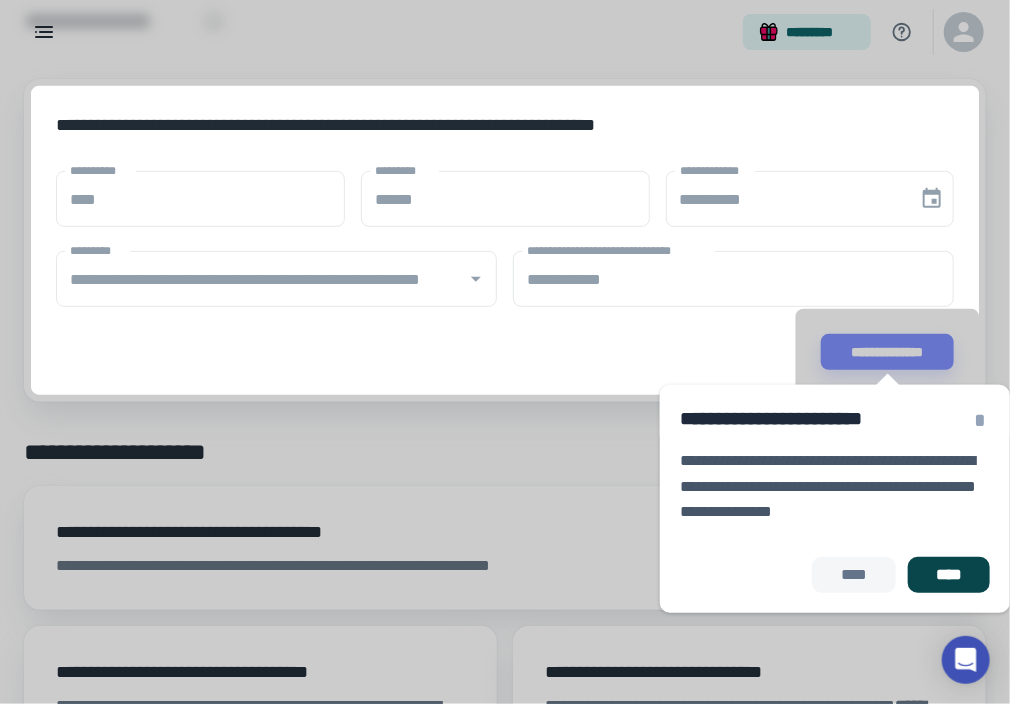 click on "****" at bounding box center (949, 575) 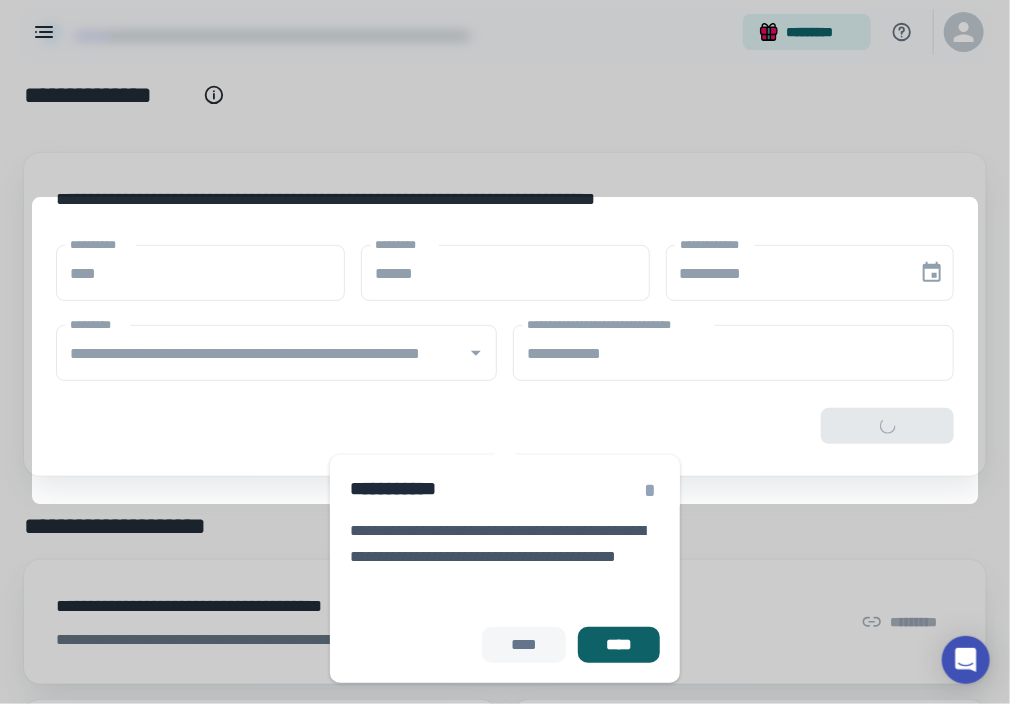 scroll, scrollTop: 39, scrollLeft: 0, axis: vertical 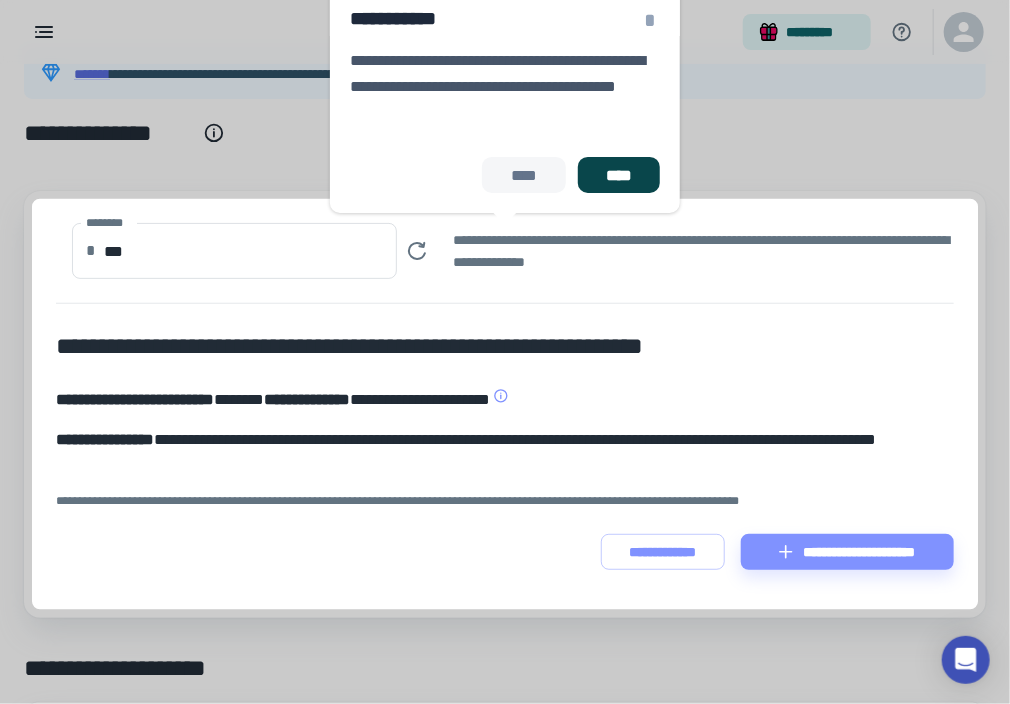 click on "****" at bounding box center [619, 175] 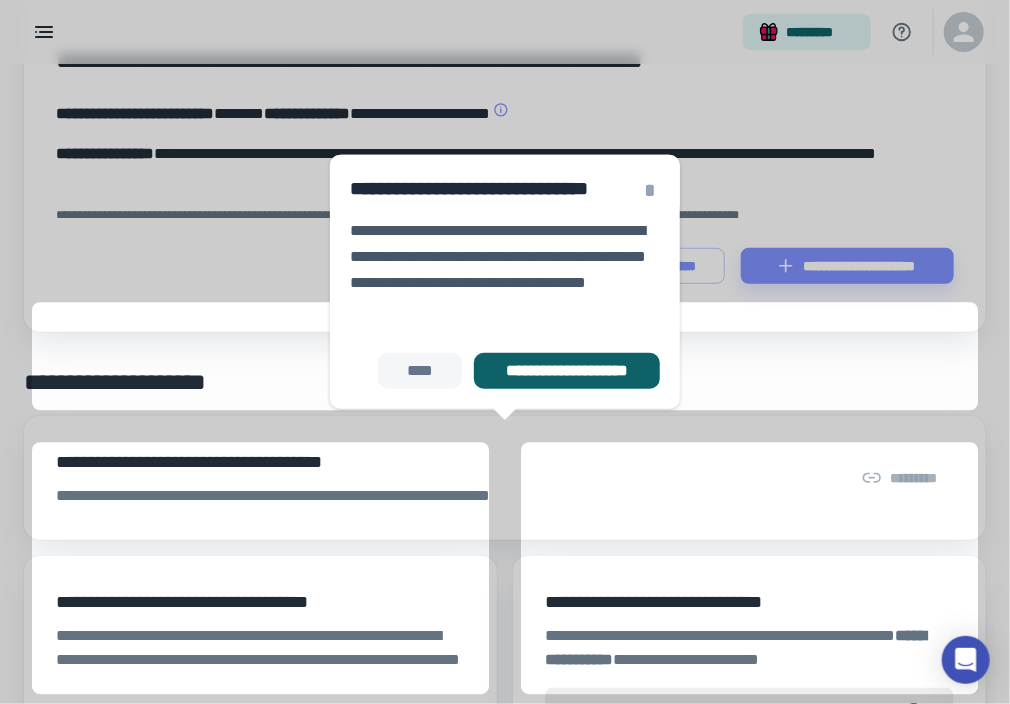 scroll, scrollTop: 451, scrollLeft: 0, axis: vertical 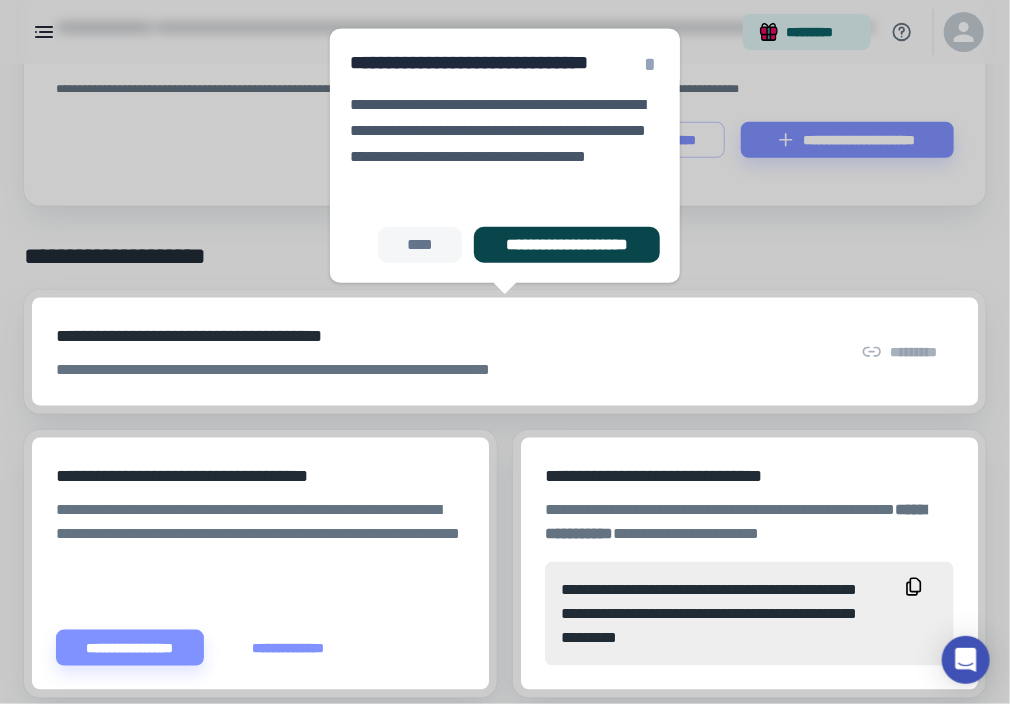 click on "**********" at bounding box center [567, 245] 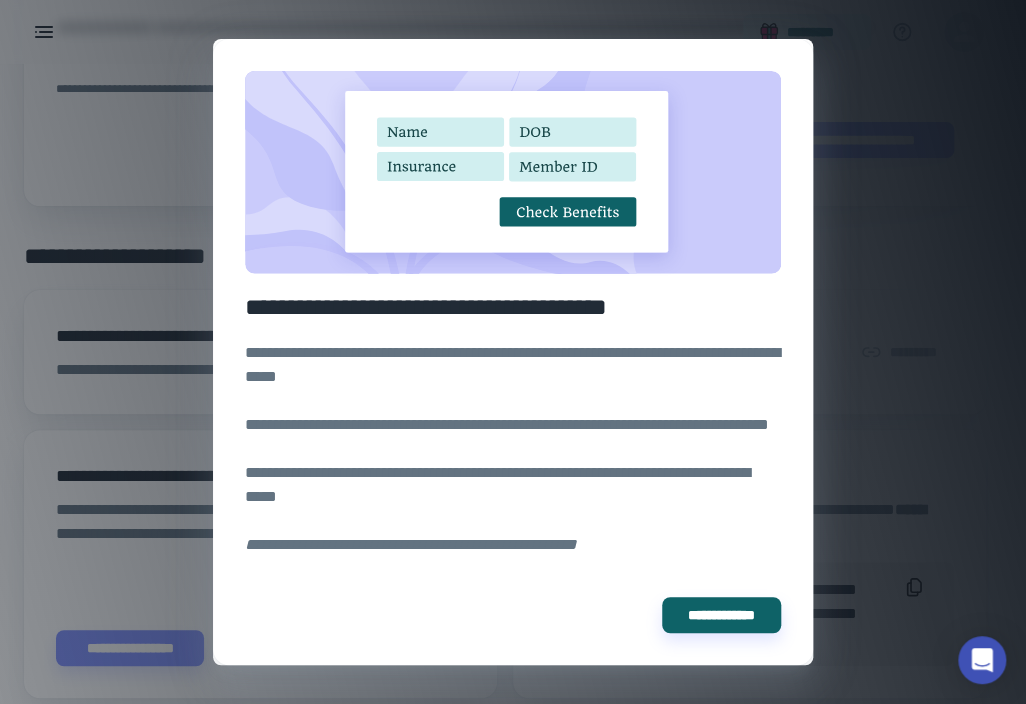 click on "**********" at bounding box center (513, 352) 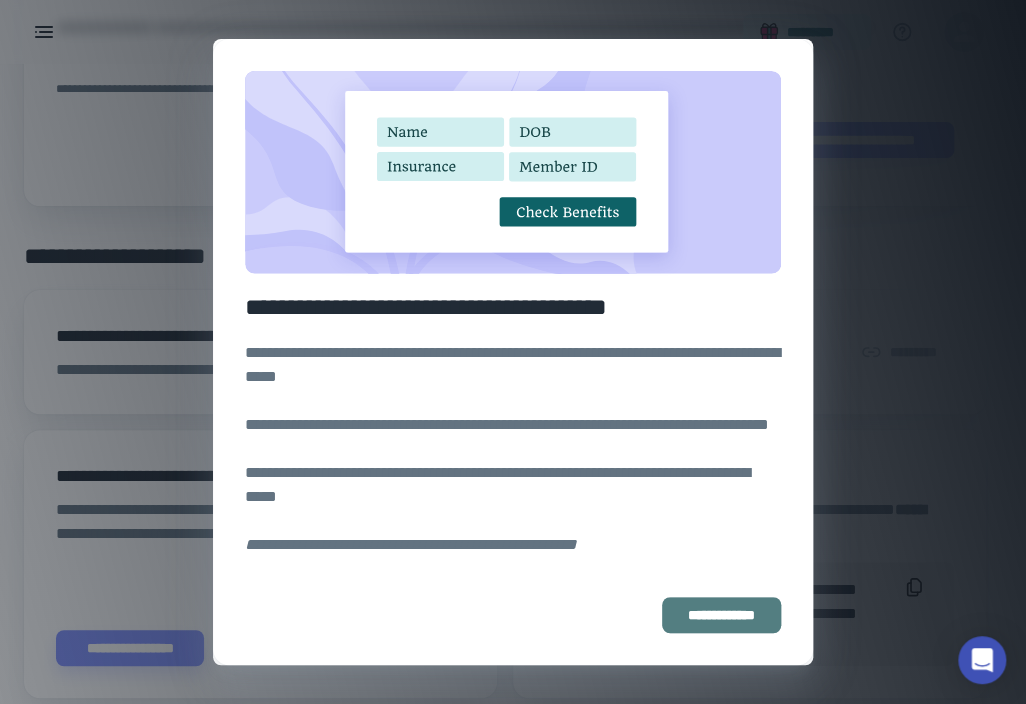 click on "**********" at bounding box center [721, 615] 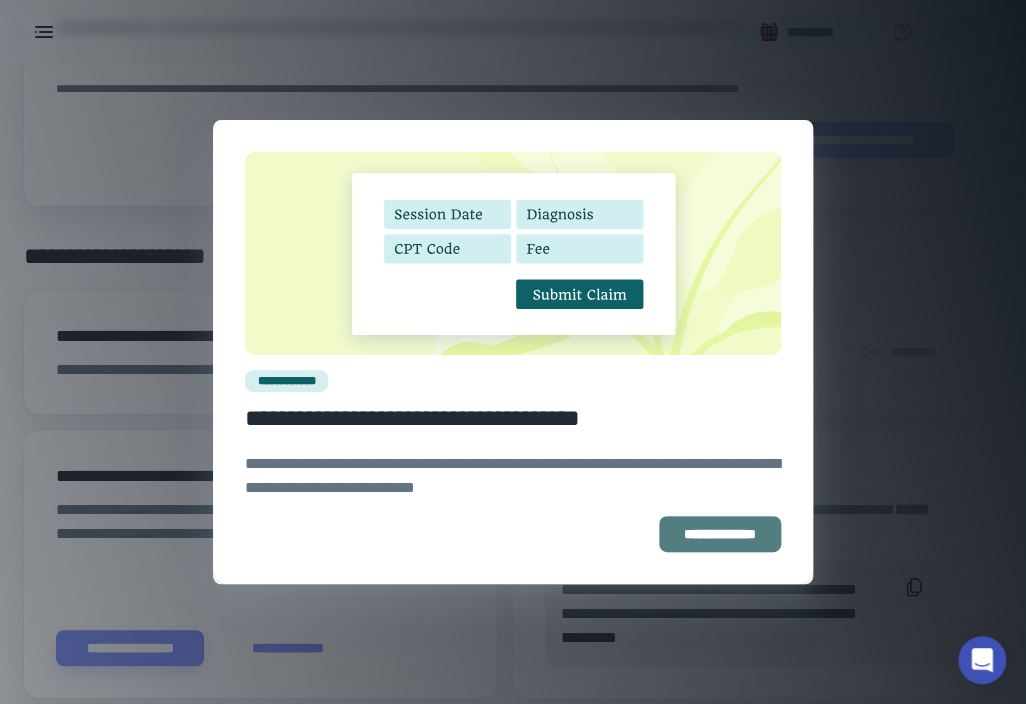 click on "**********" at bounding box center (720, 534) 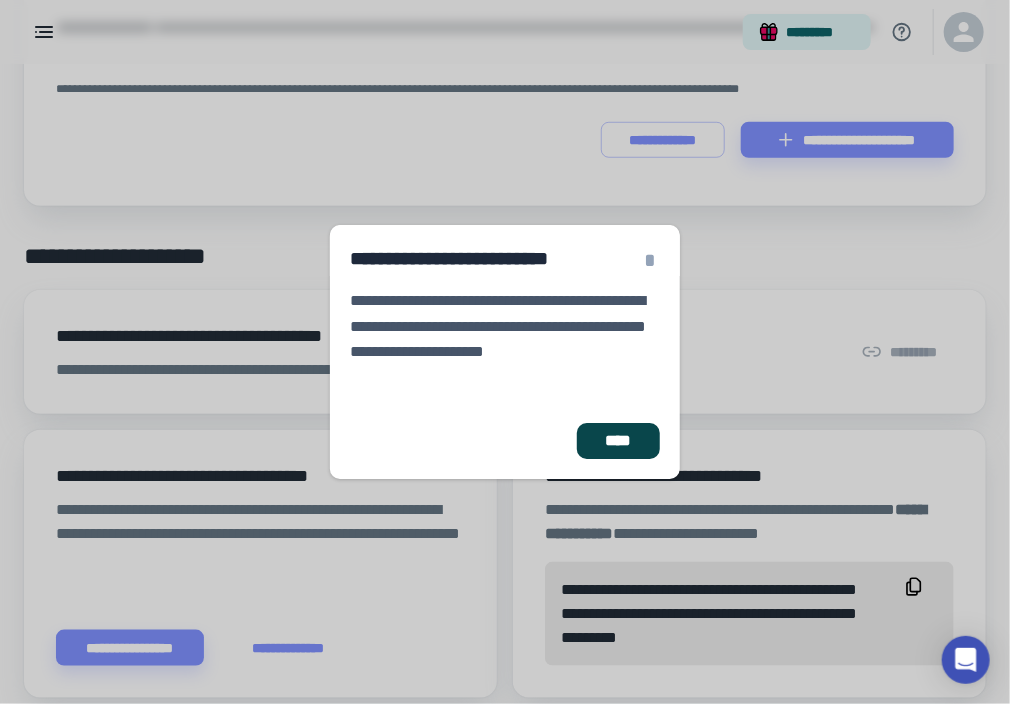 click on "****" at bounding box center (618, 441) 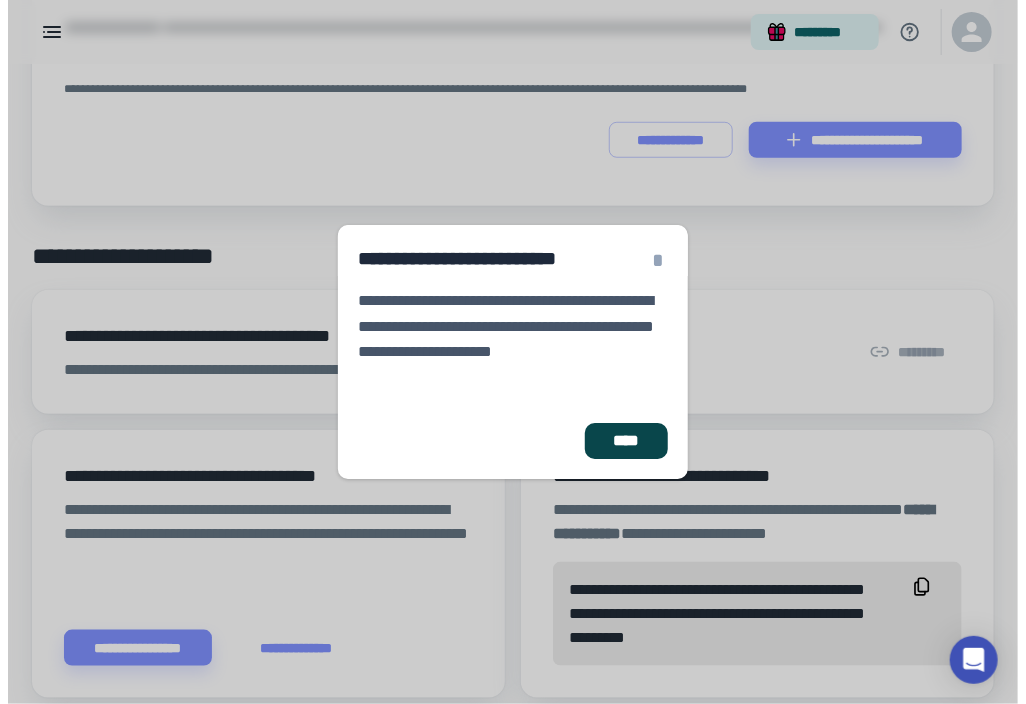 scroll, scrollTop: 0, scrollLeft: 0, axis: both 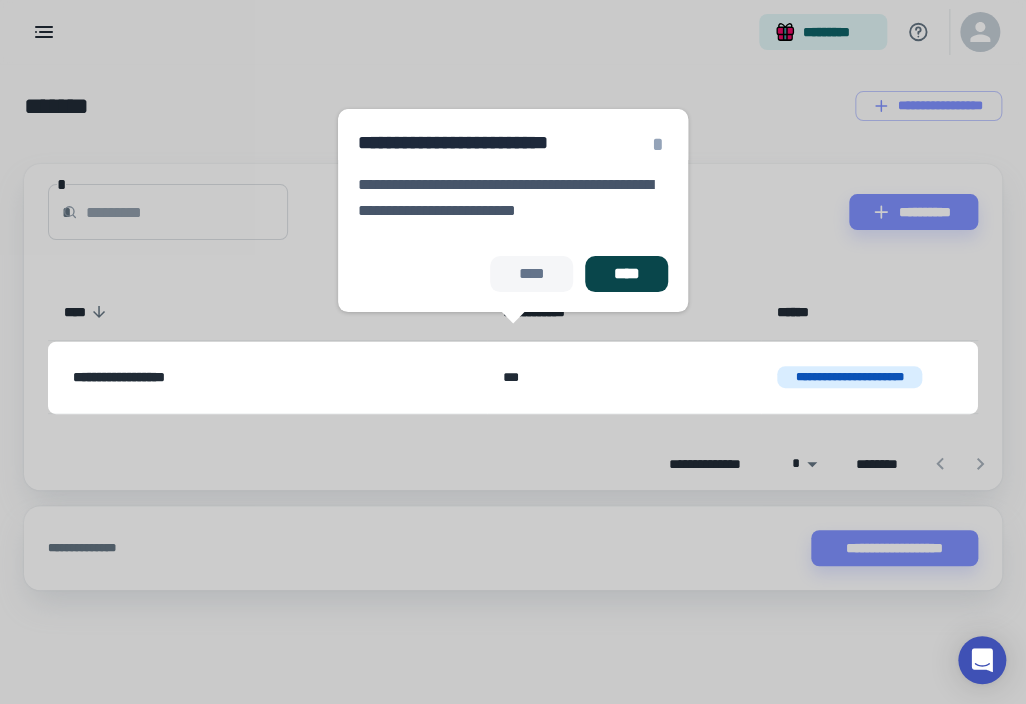 click on "****" at bounding box center [626, 274] 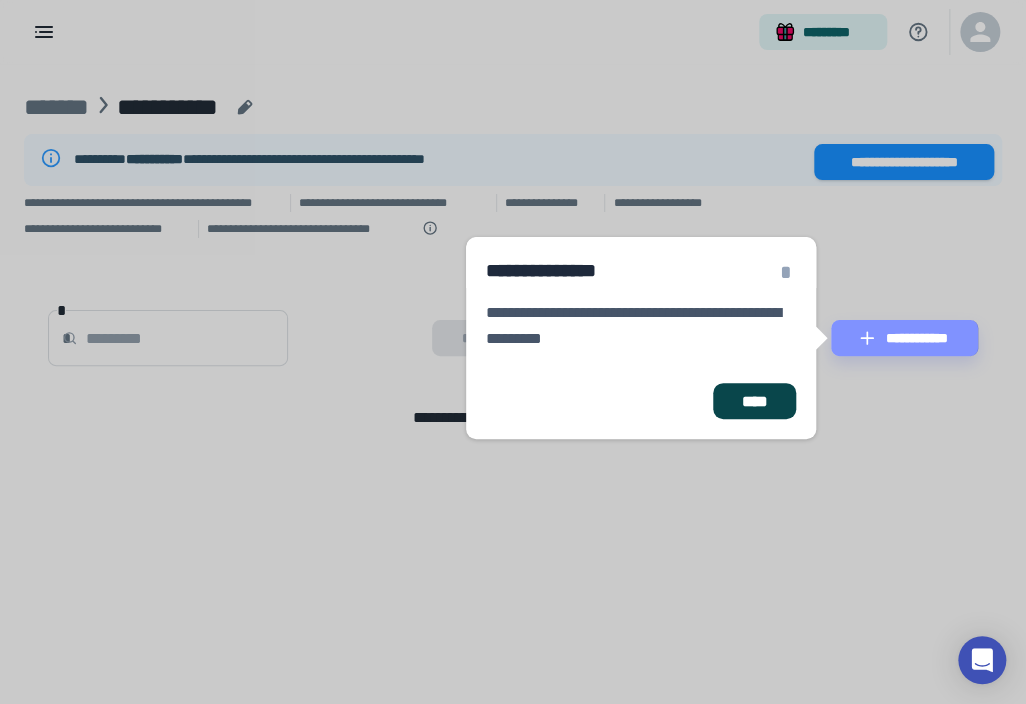 click on "****" at bounding box center [754, 401] 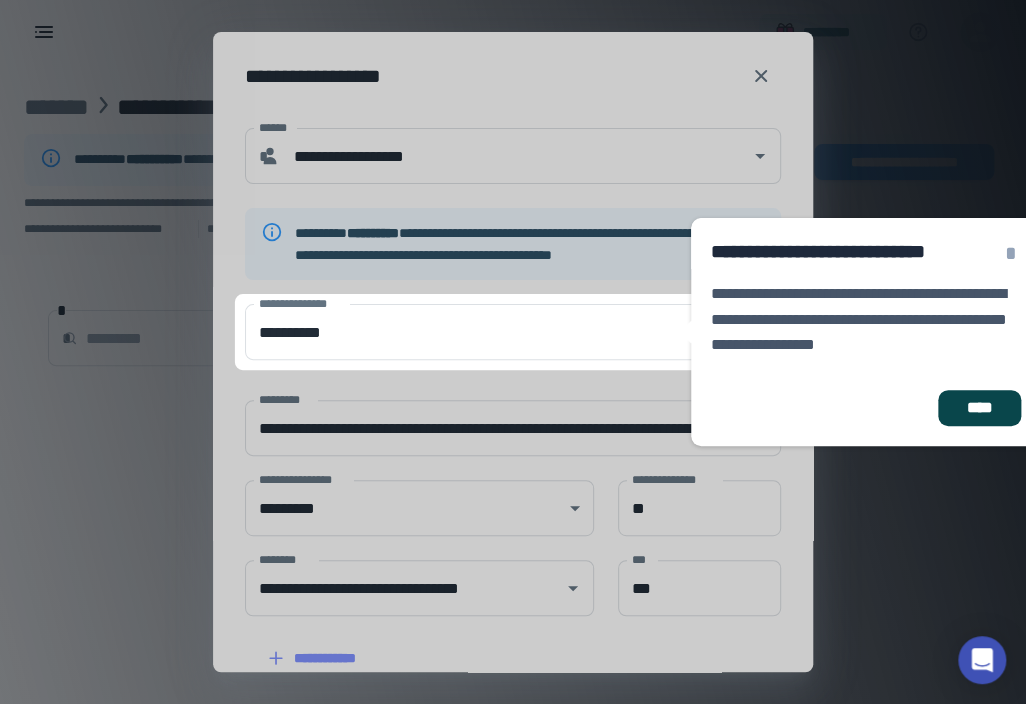 click on "****" at bounding box center (979, 408) 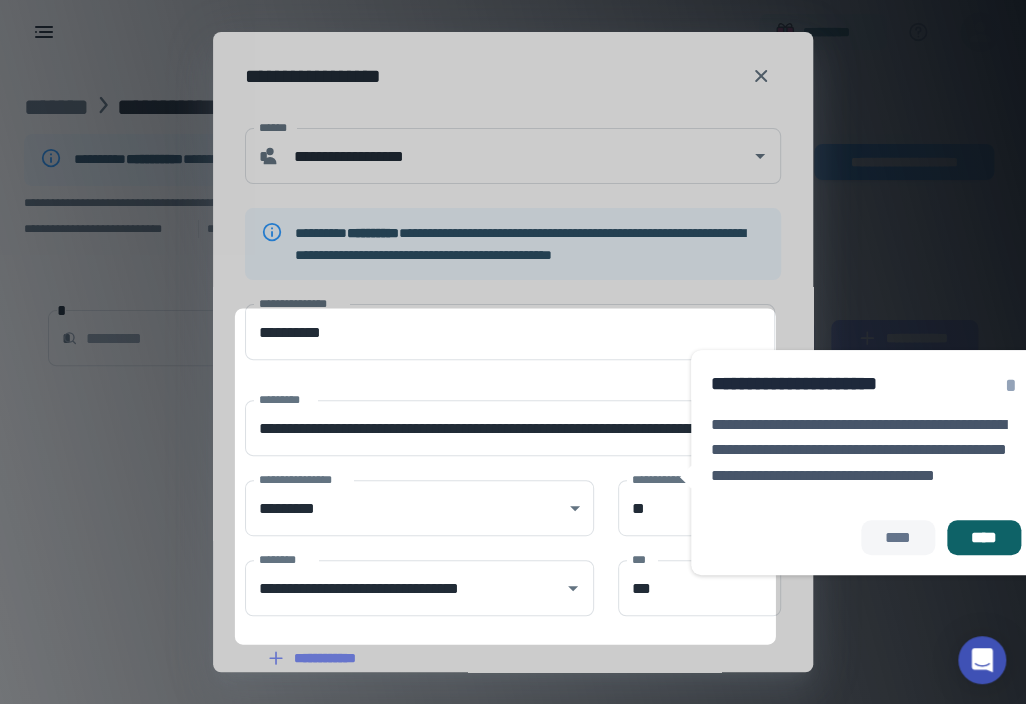 scroll, scrollTop: 166, scrollLeft: 0, axis: vertical 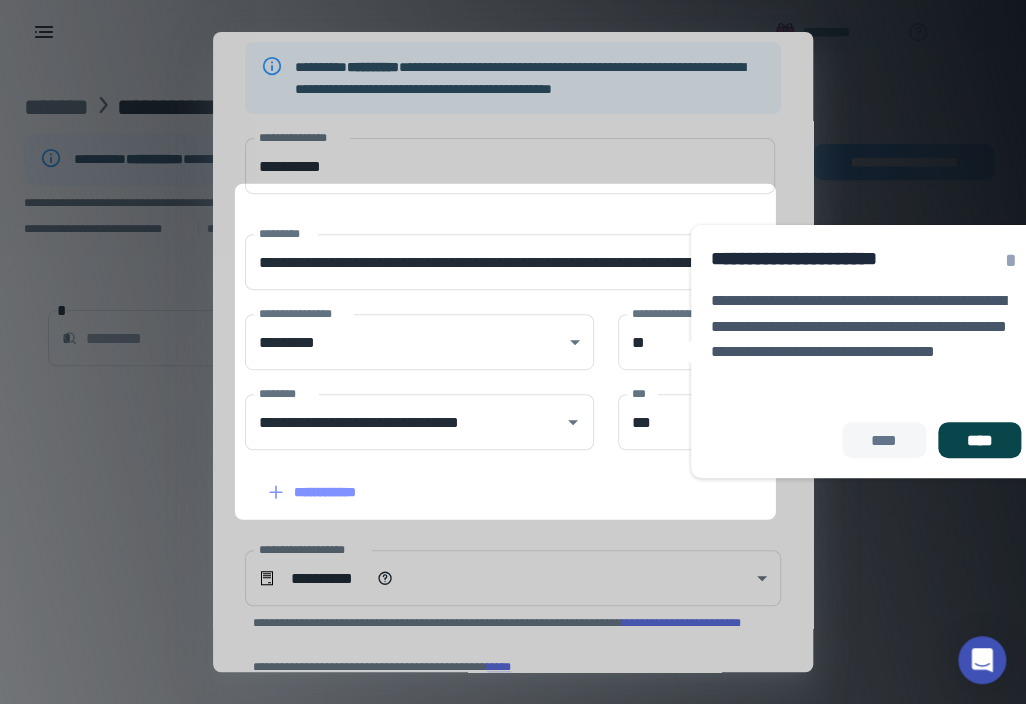 click on "****" at bounding box center [979, 440] 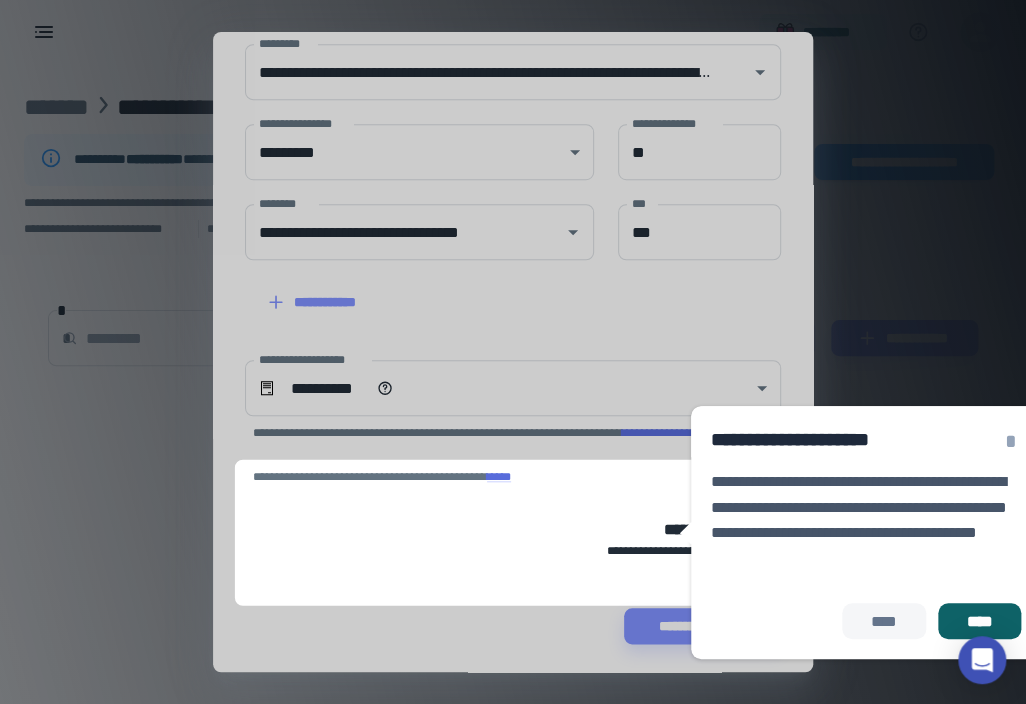 scroll, scrollTop: 360, scrollLeft: 0, axis: vertical 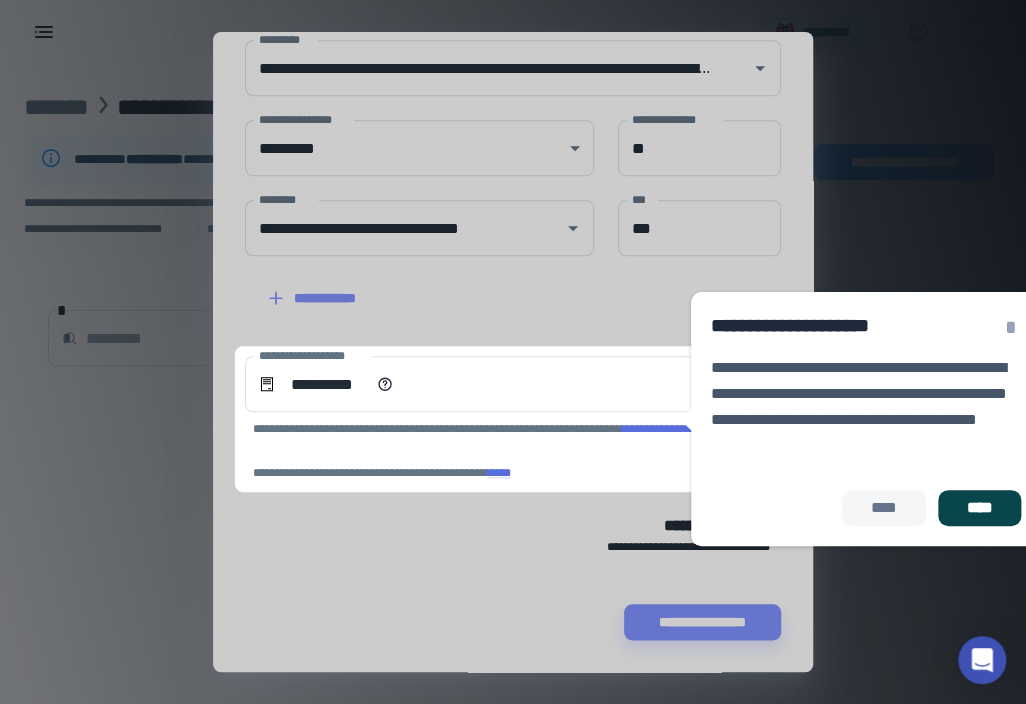 click on "****" at bounding box center (979, 508) 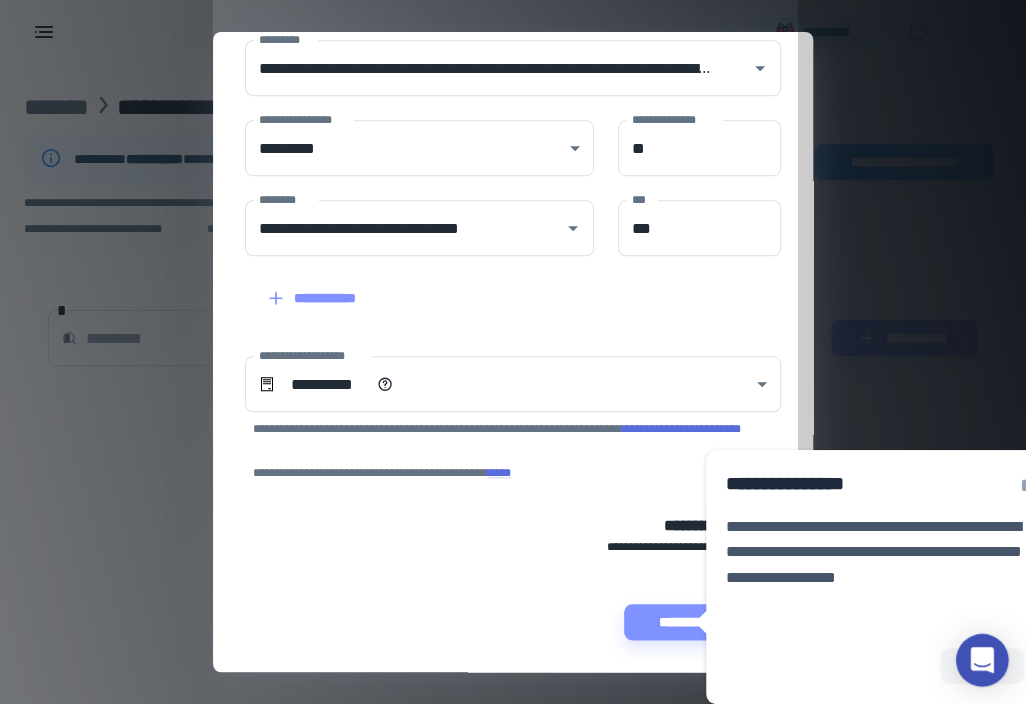 click 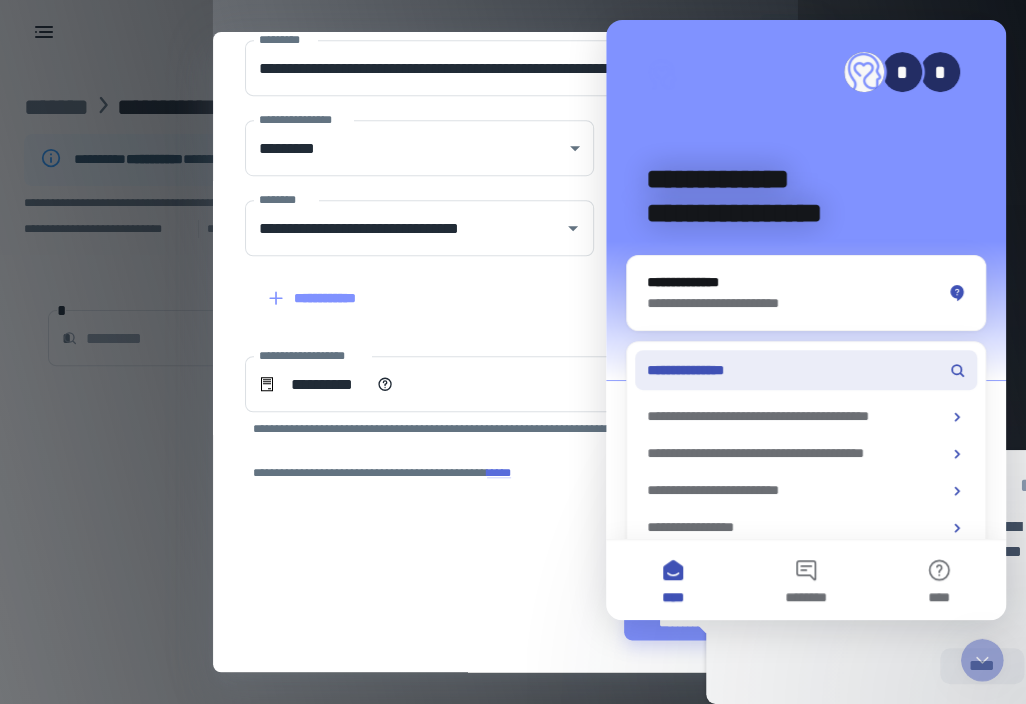 scroll, scrollTop: 0, scrollLeft: 0, axis: both 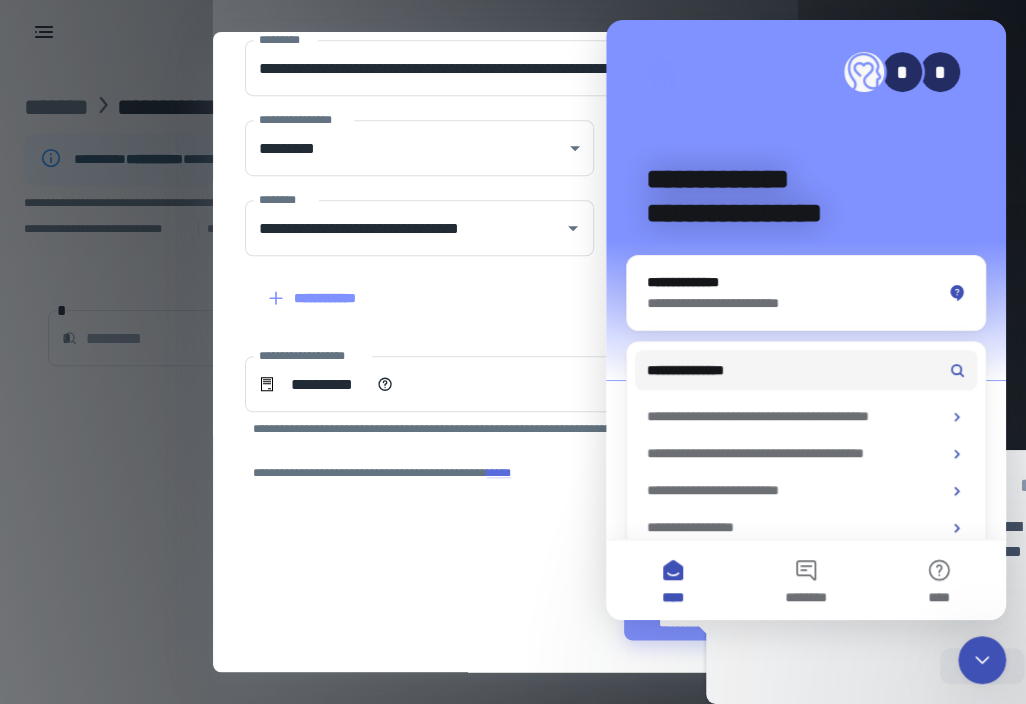 click on "**********" at bounding box center [513, 352] 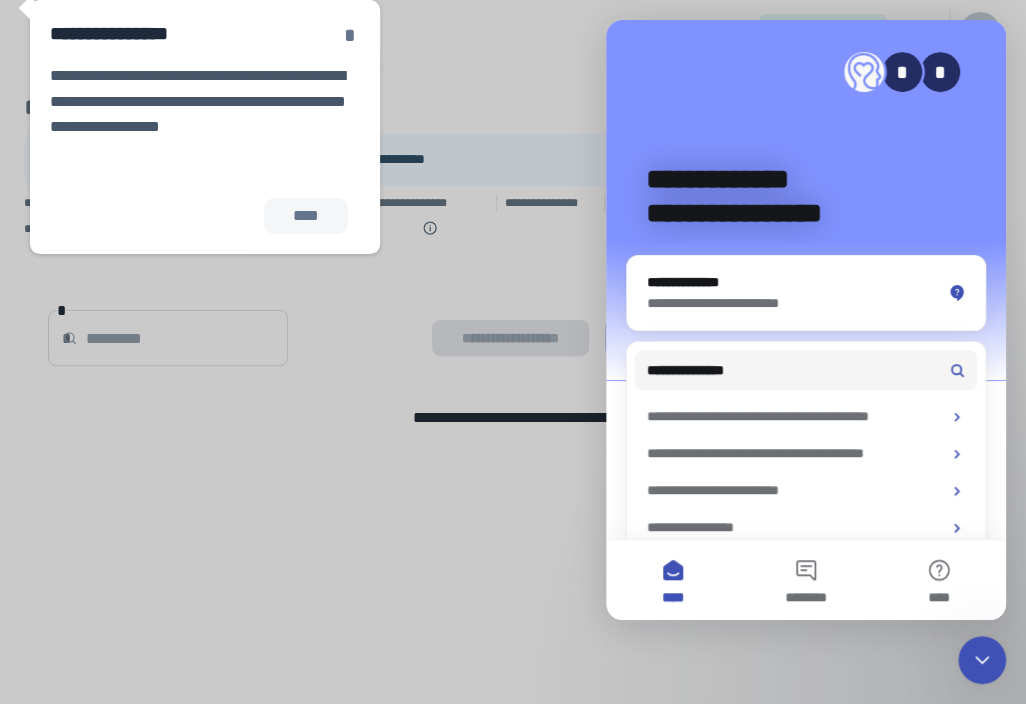 click on "*" at bounding box center (350, 35) 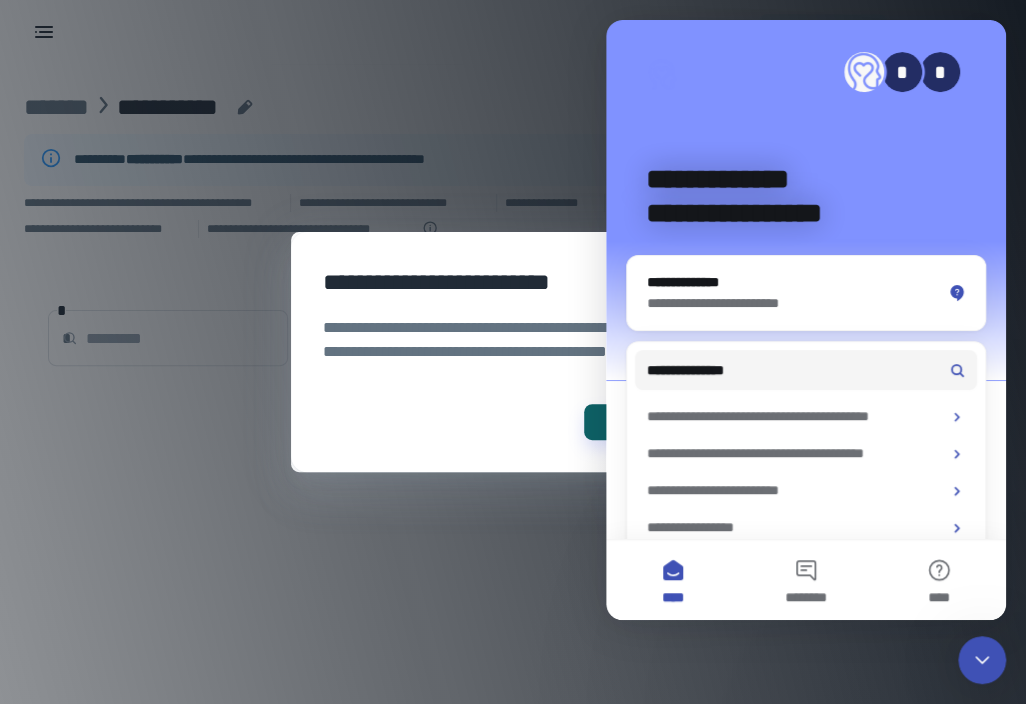click 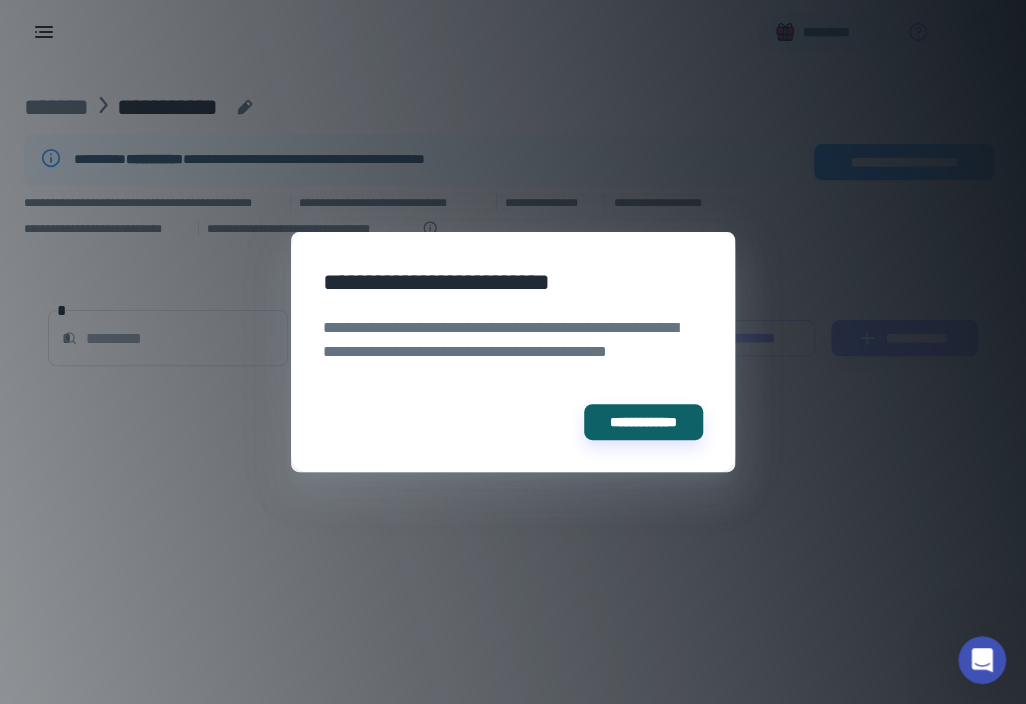 scroll, scrollTop: 0, scrollLeft: 0, axis: both 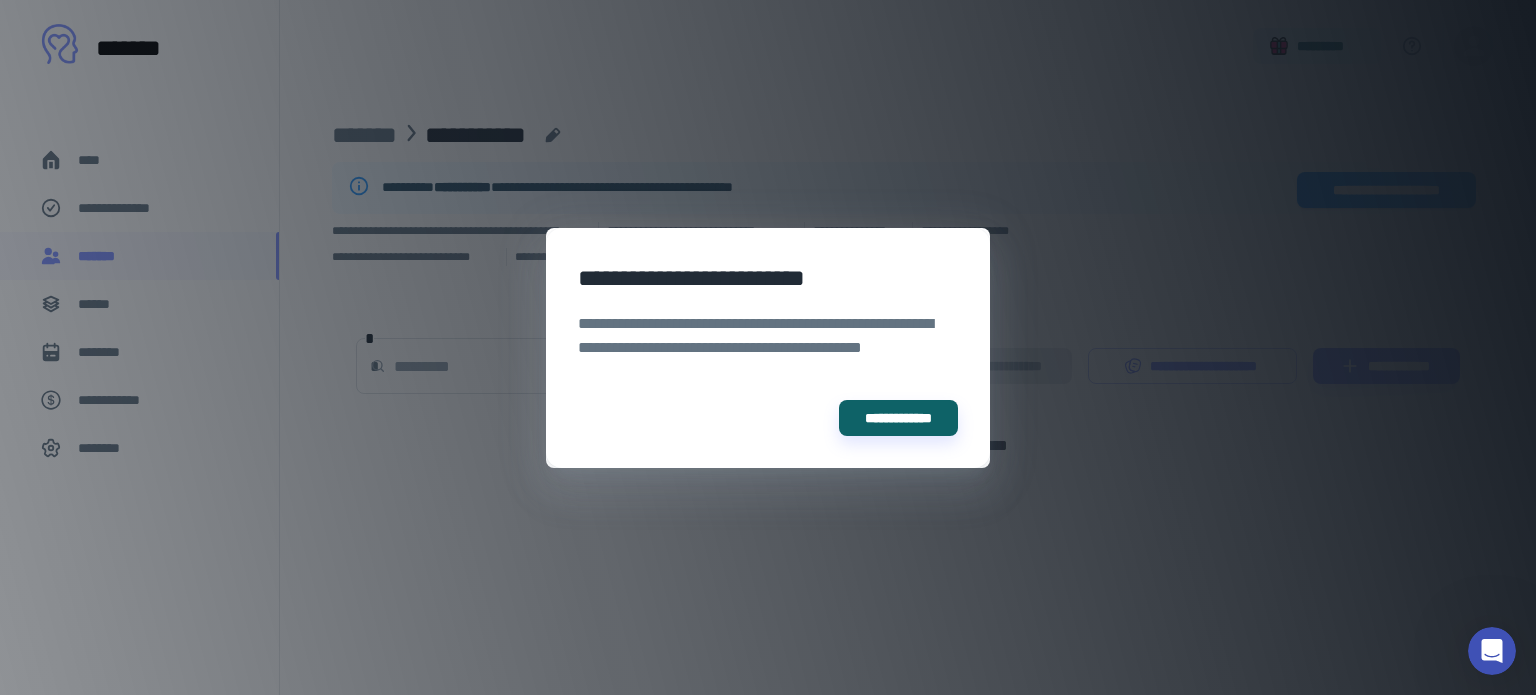 click on "**********" at bounding box center (768, 347) 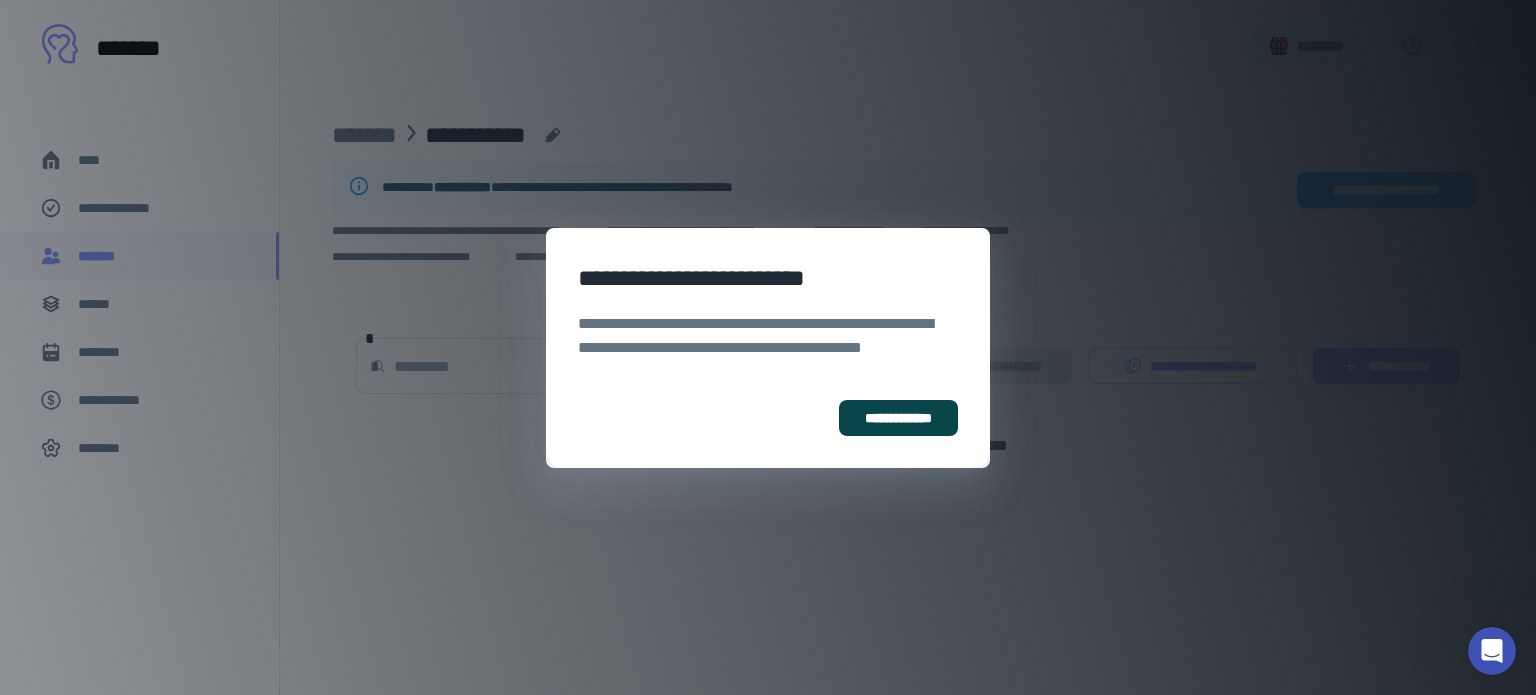 click on "**********" at bounding box center (898, 418) 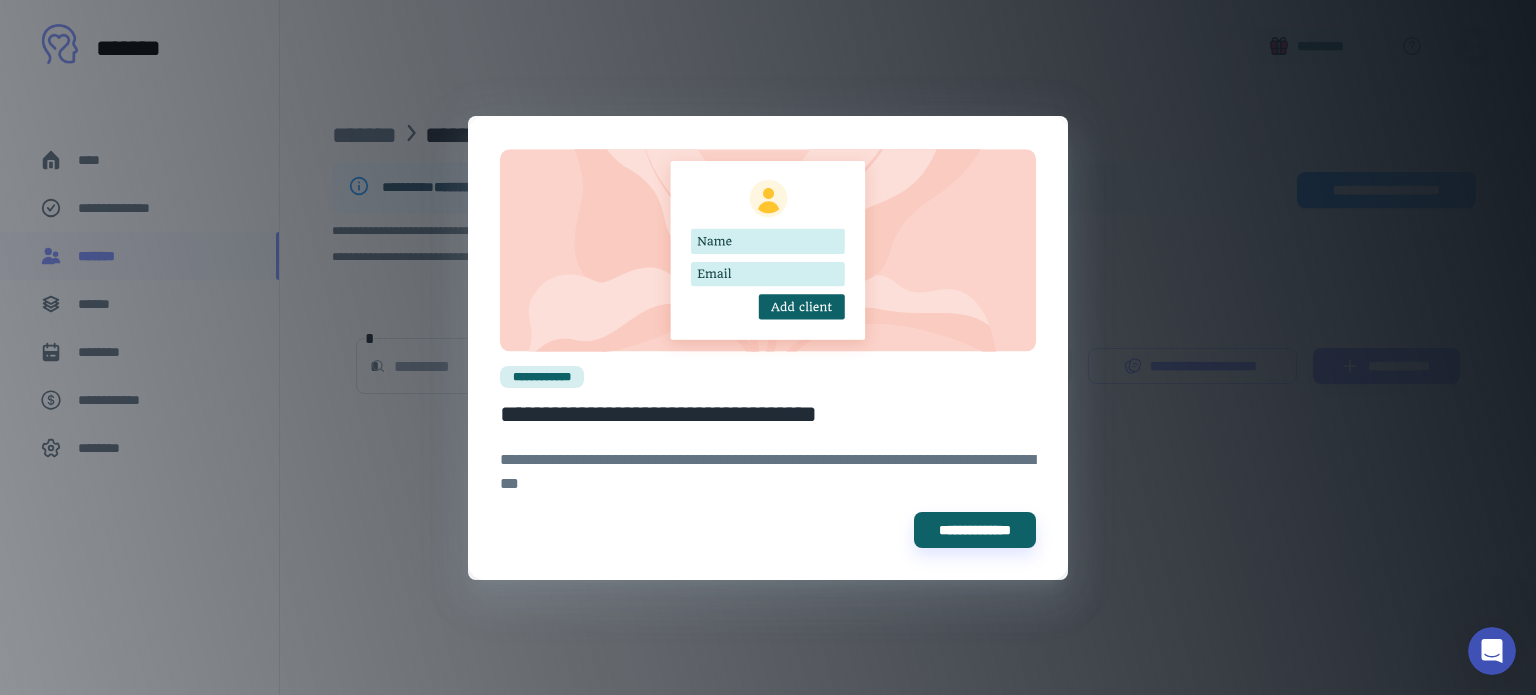 click on "**********" at bounding box center [768, 472] 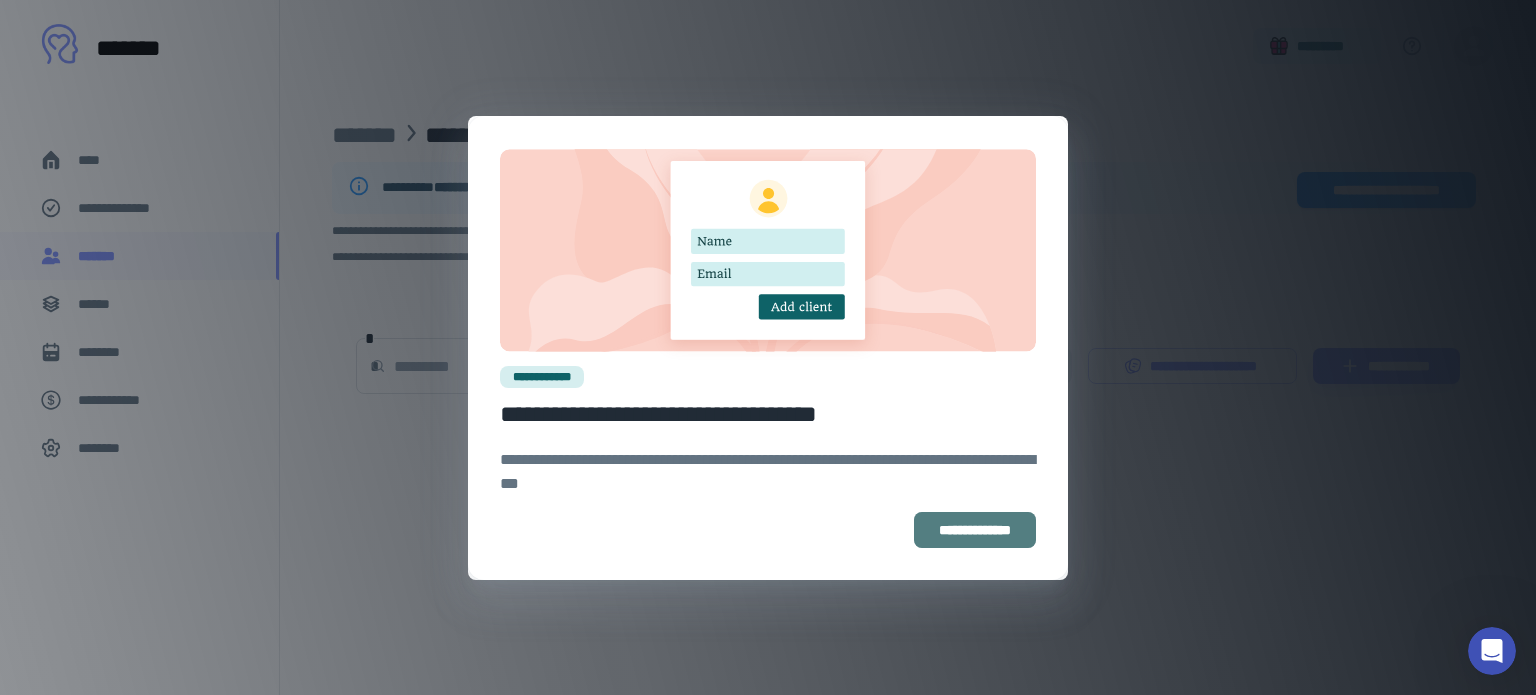 click on "**********" at bounding box center [975, 530] 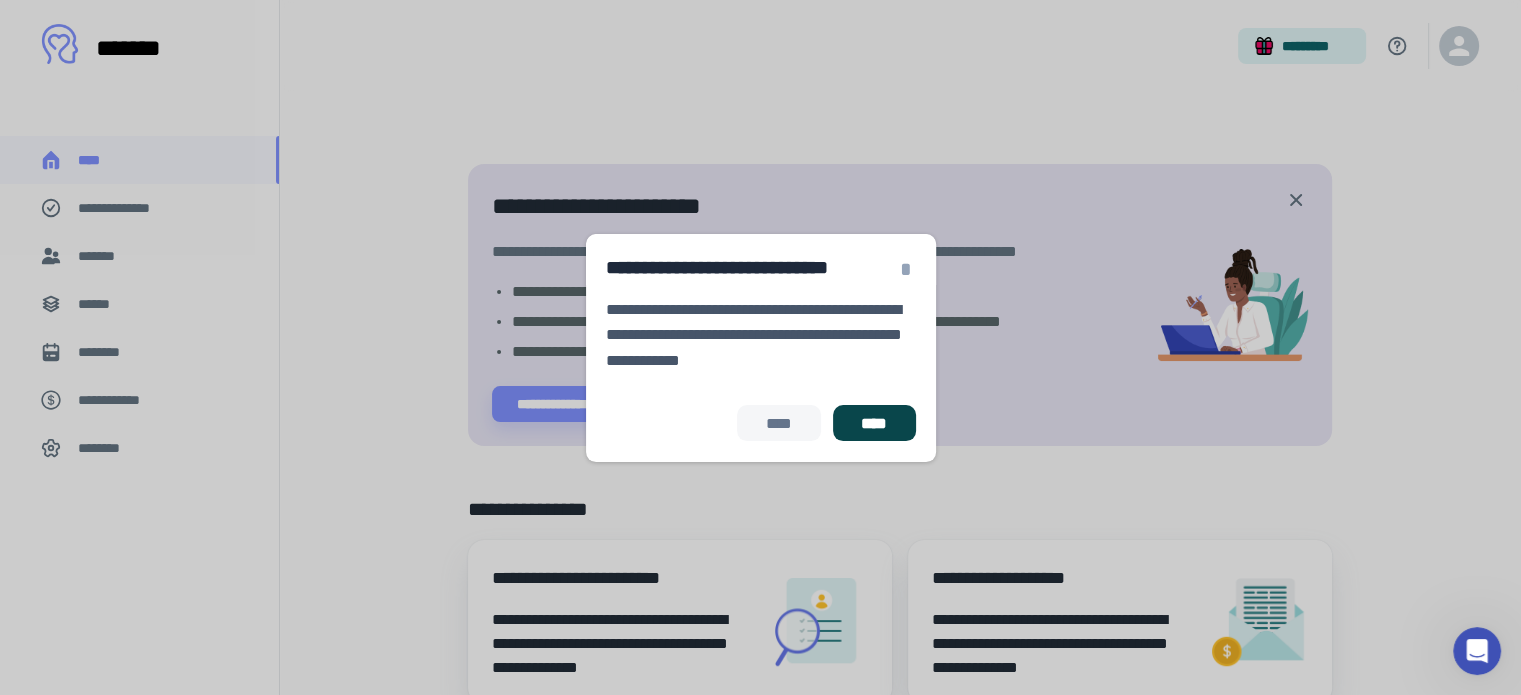 click on "****" at bounding box center [874, 423] 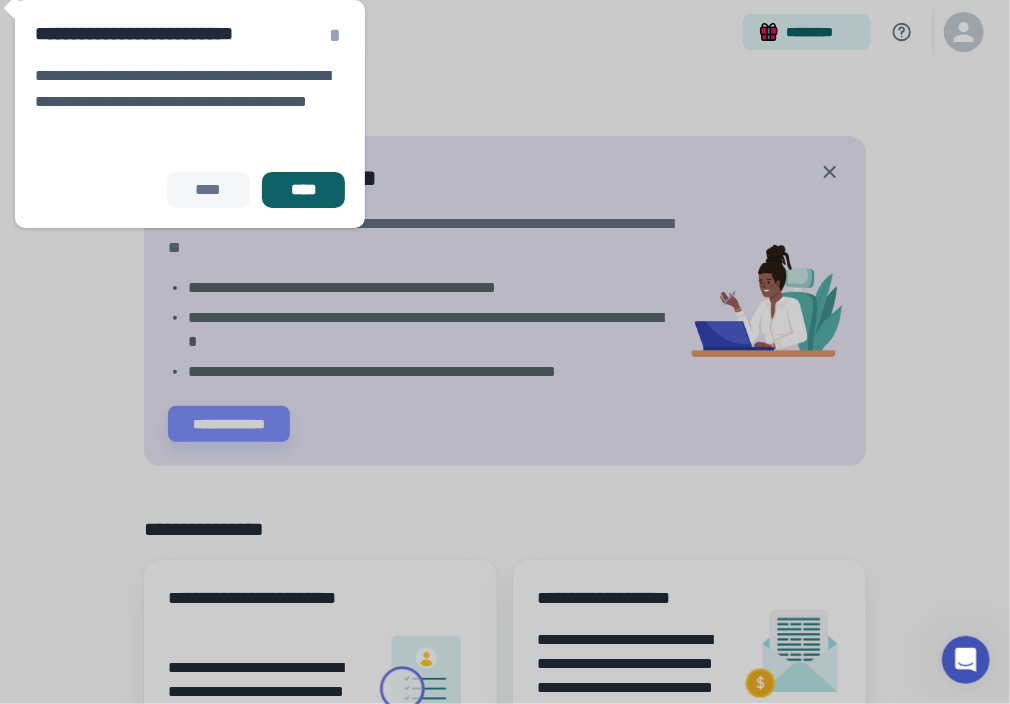 click 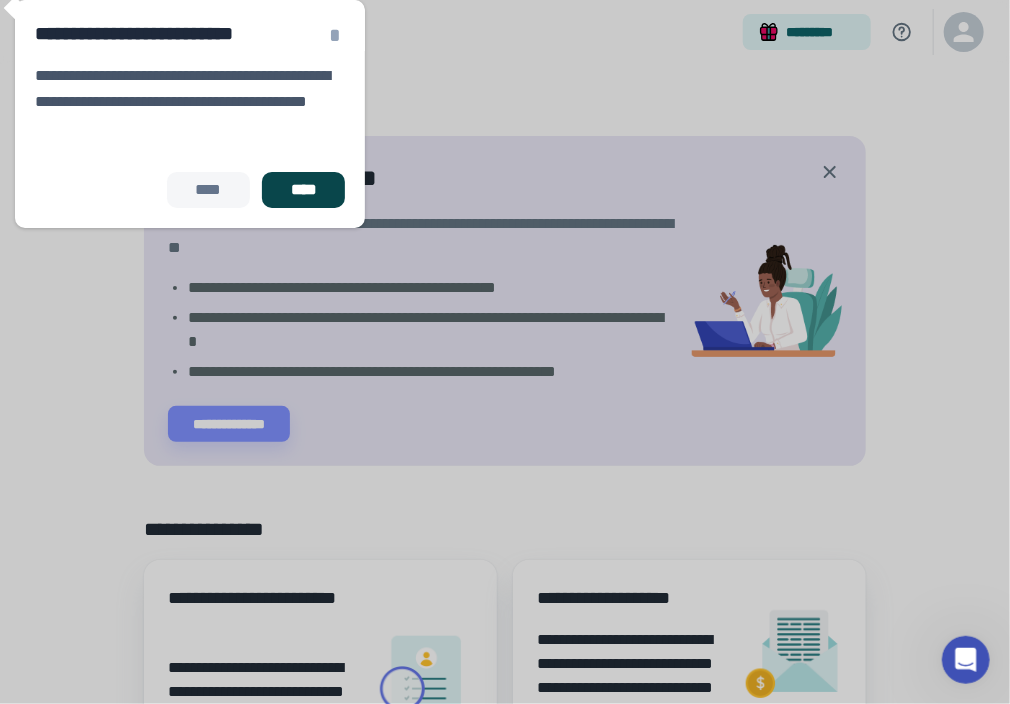 click on "****" at bounding box center [303, 190] 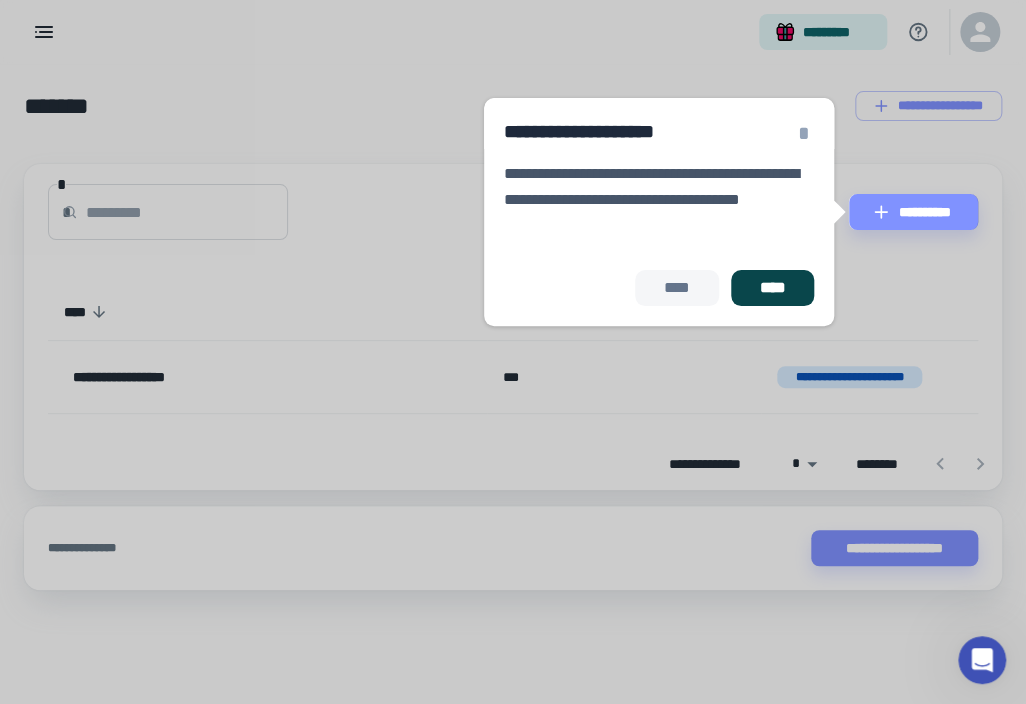 click on "****" at bounding box center [772, 288] 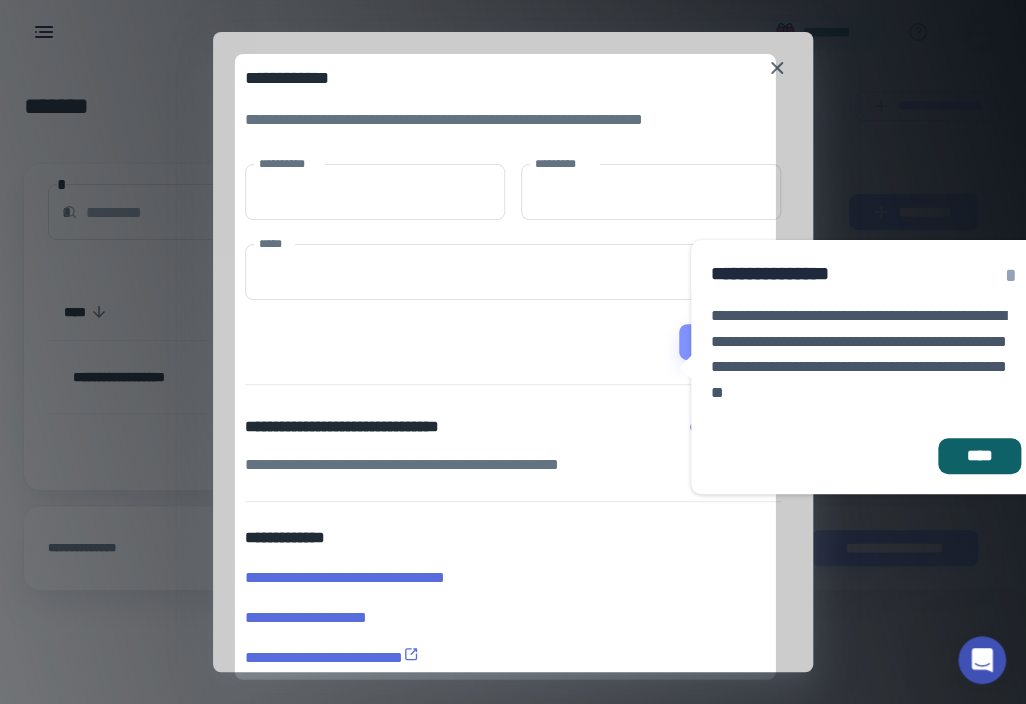 scroll, scrollTop: 15, scrollLeft: 0, axis: vertical 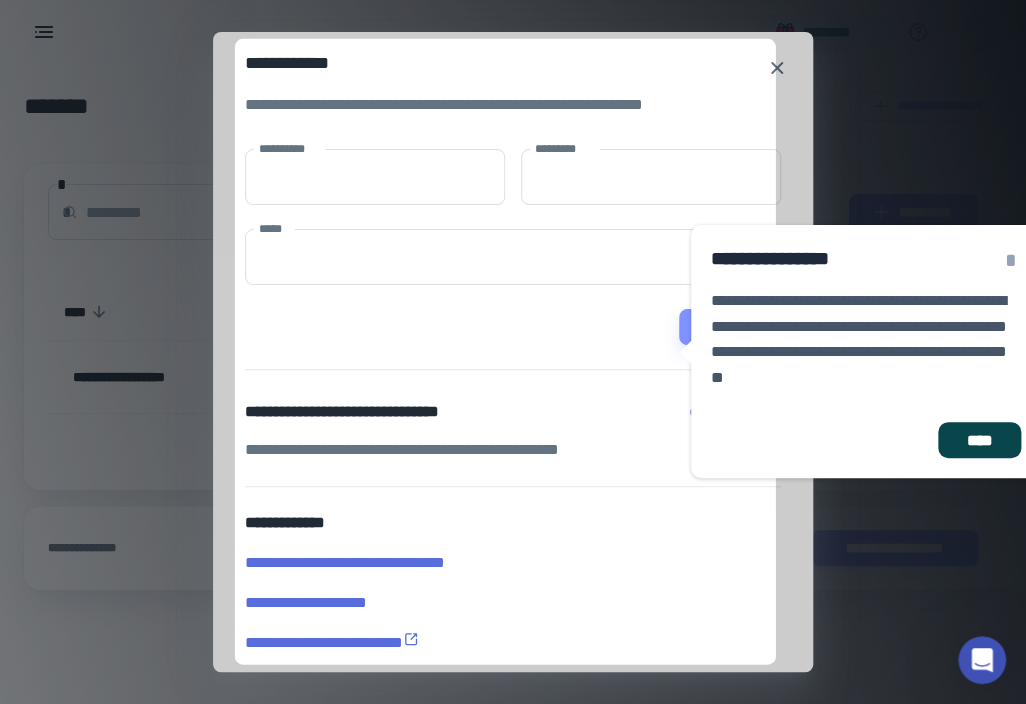 click on "****" at bounding box center (979, 440) 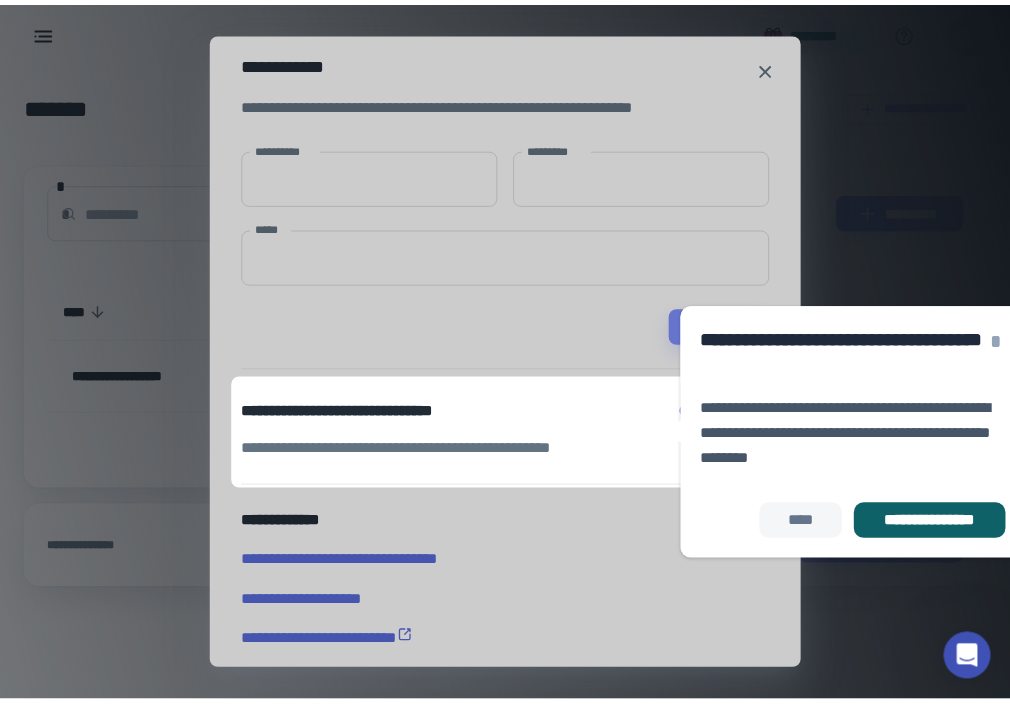 scroll, scrollTop: 29, scrollLeft: 0, axis: vertical 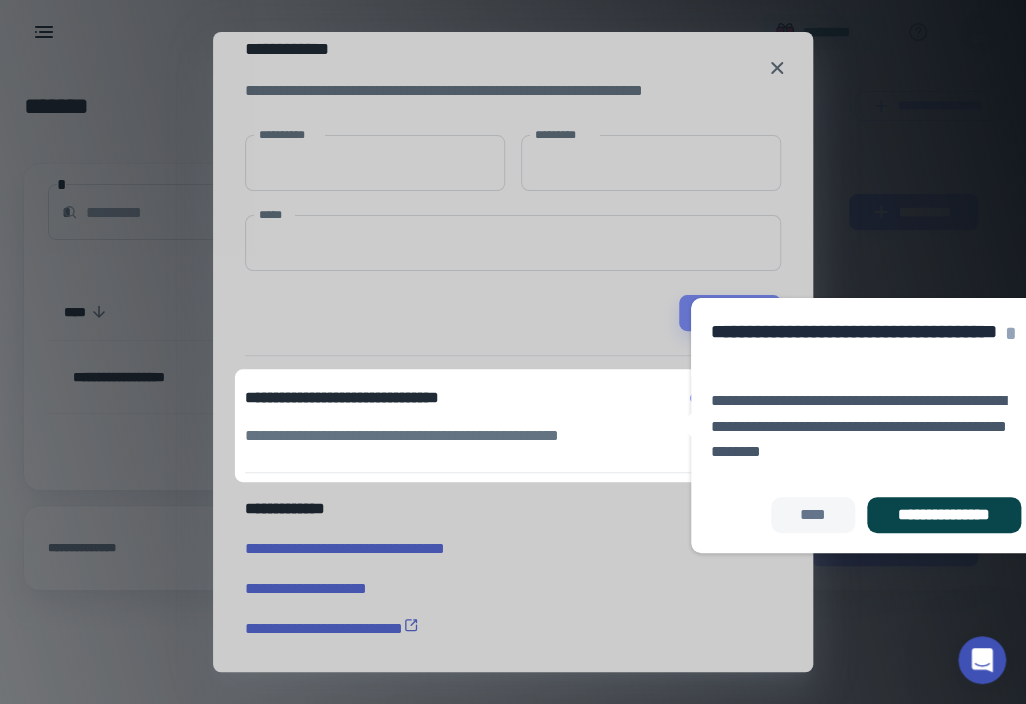click on "**********" at bounding box center [944, 515] 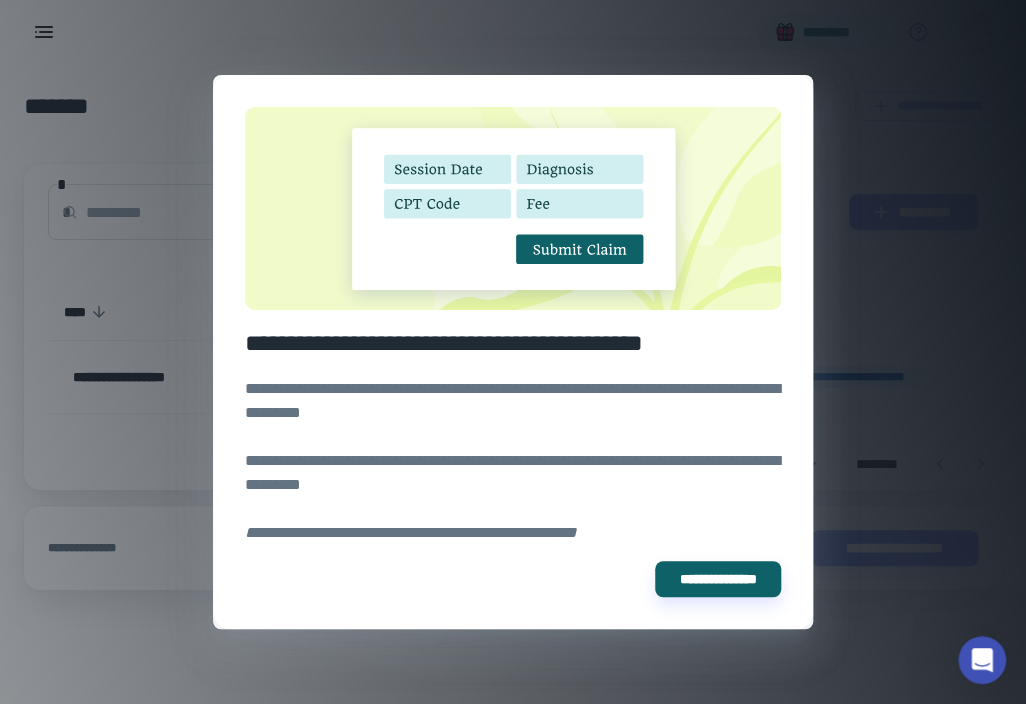 click on "**********" at bounding box center [513, 352] 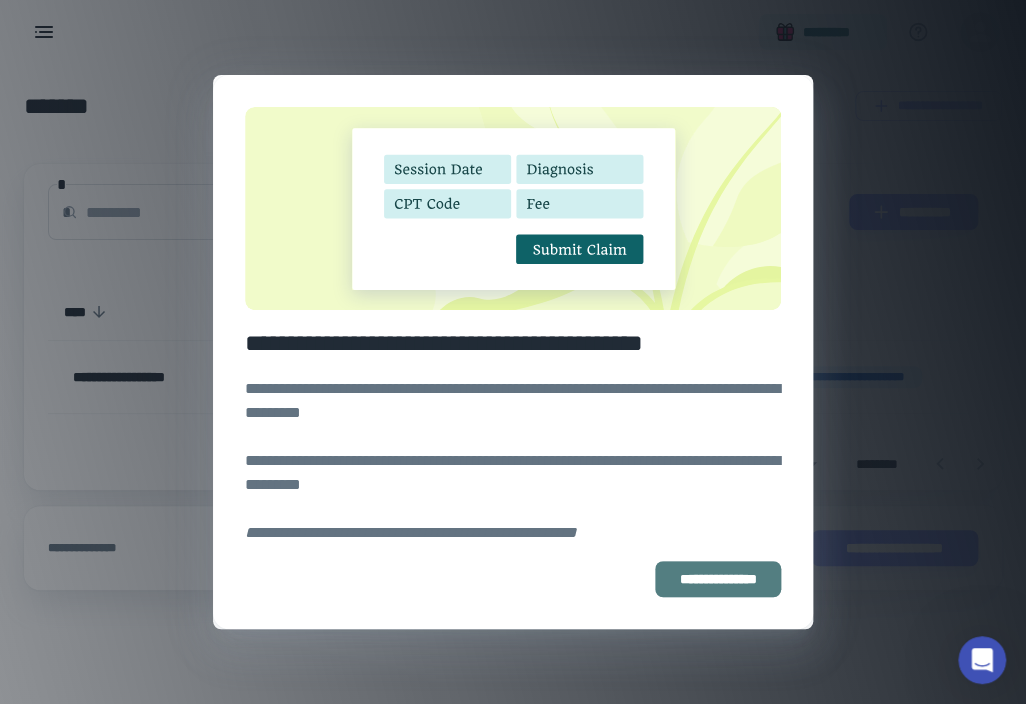 click on "**********" at bounding box center [718, 579] 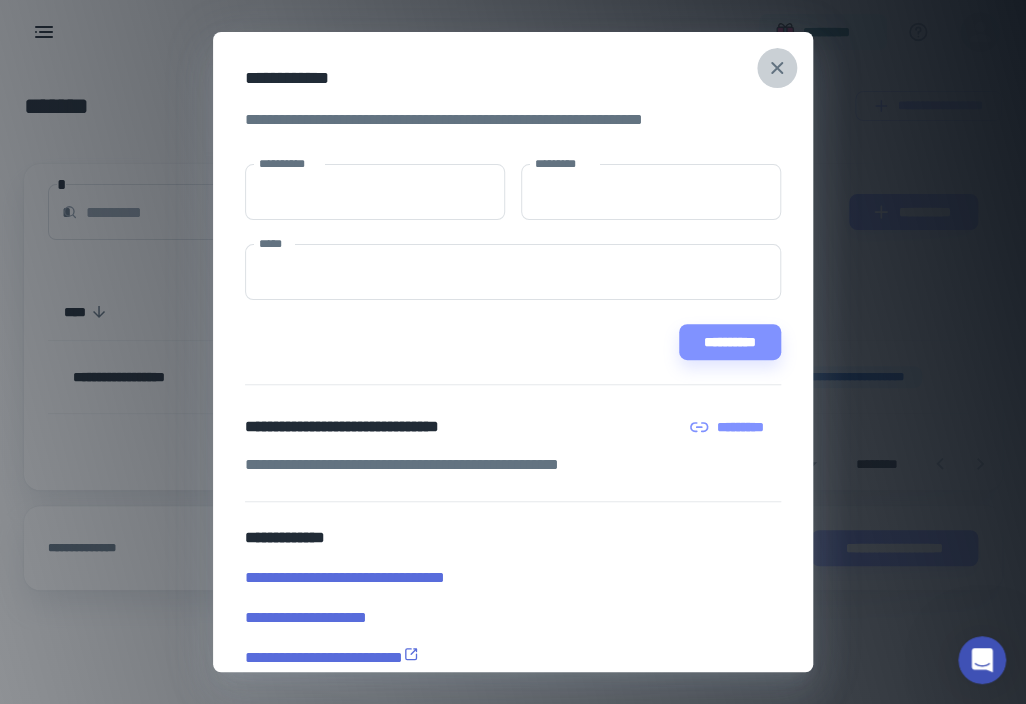 click 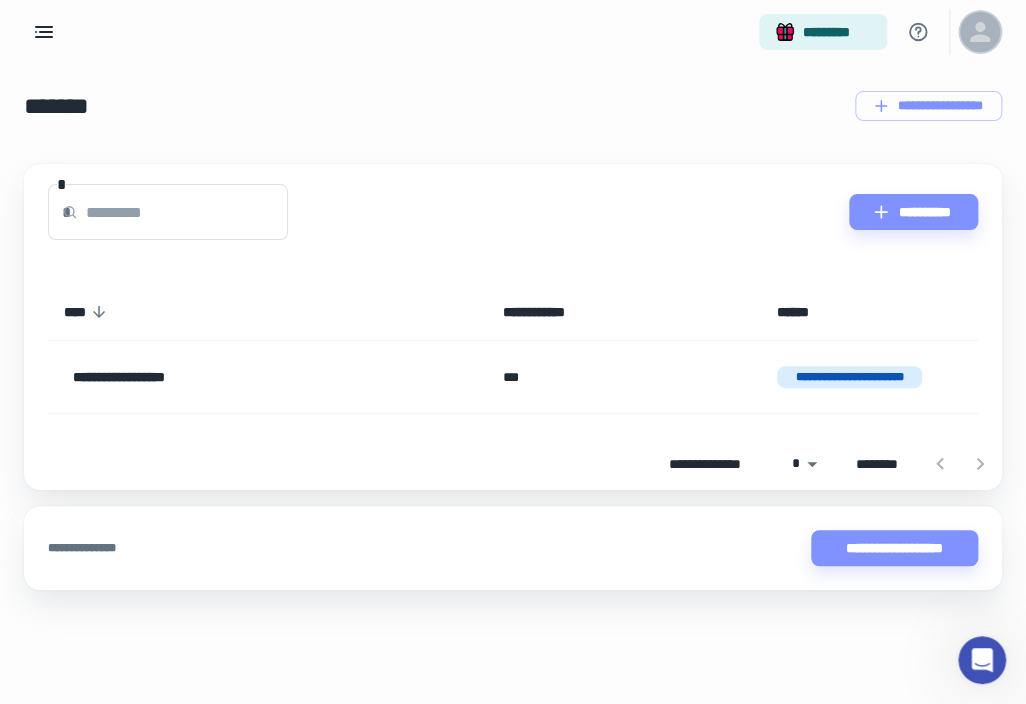 click 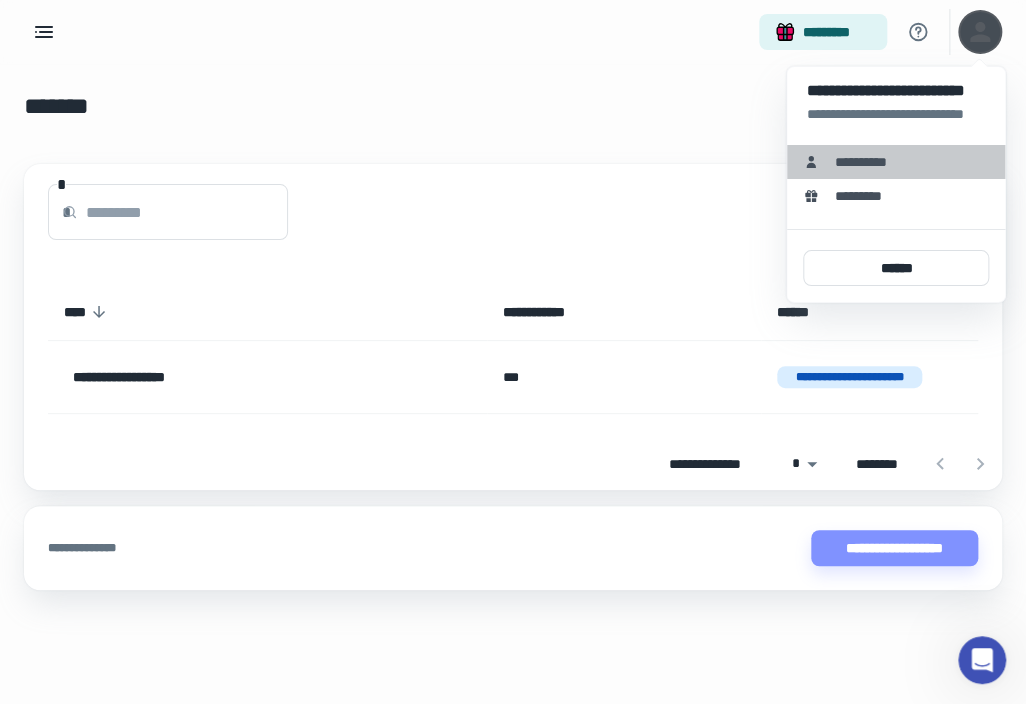 click on "**********" at bounding box center [896, 162] 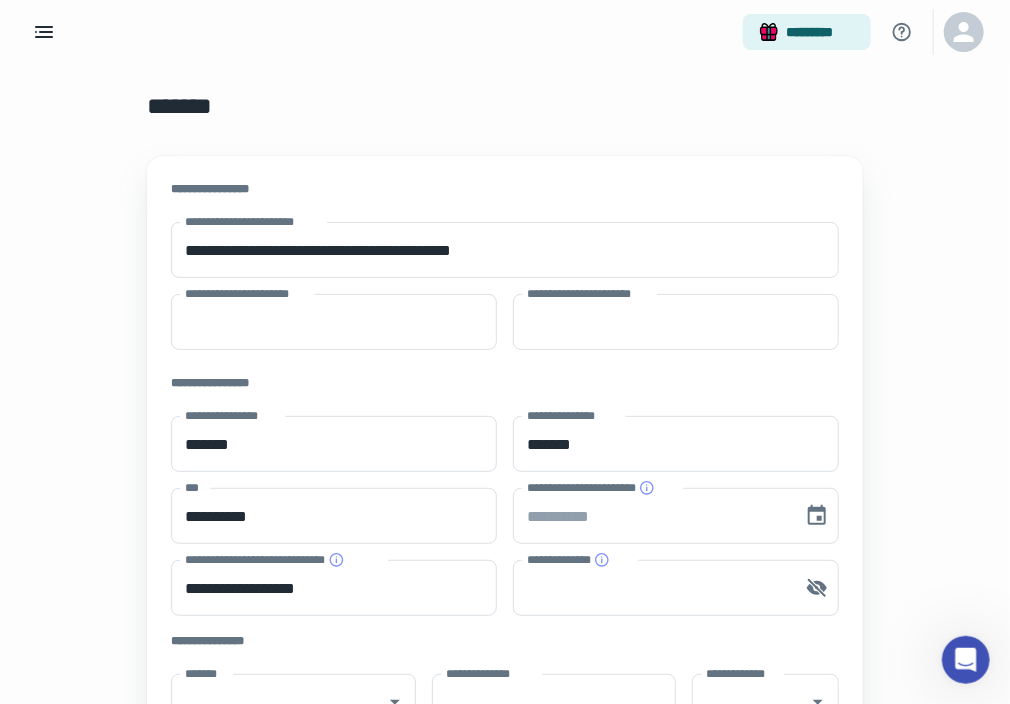 scroll, scrollTop: 508, scrollLeft: 0, axis: vertical 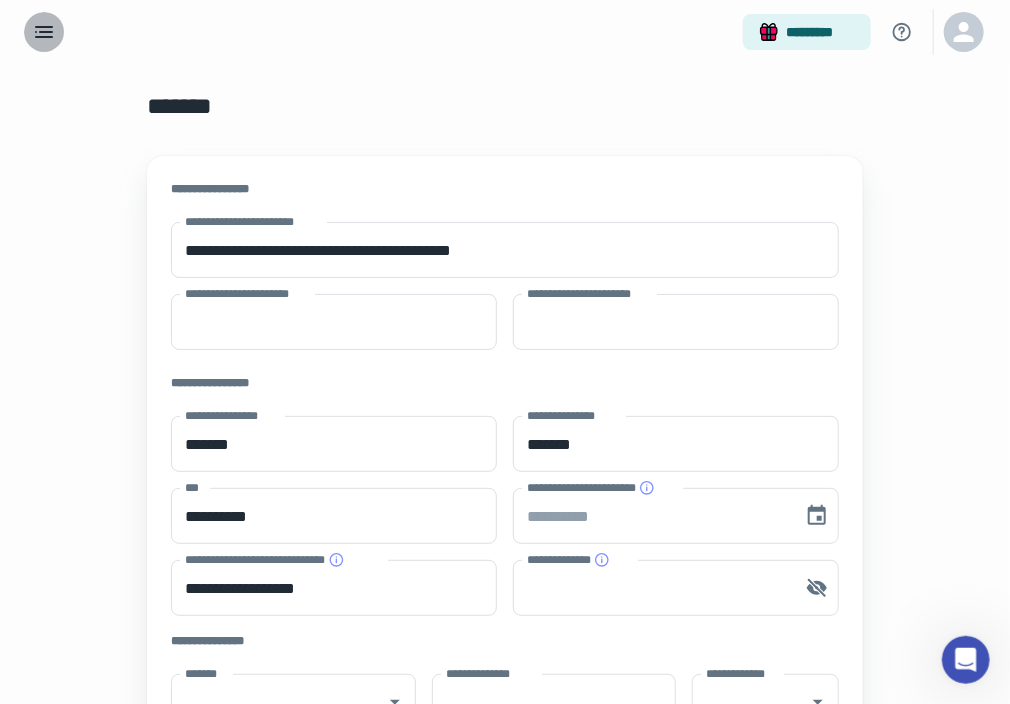 click 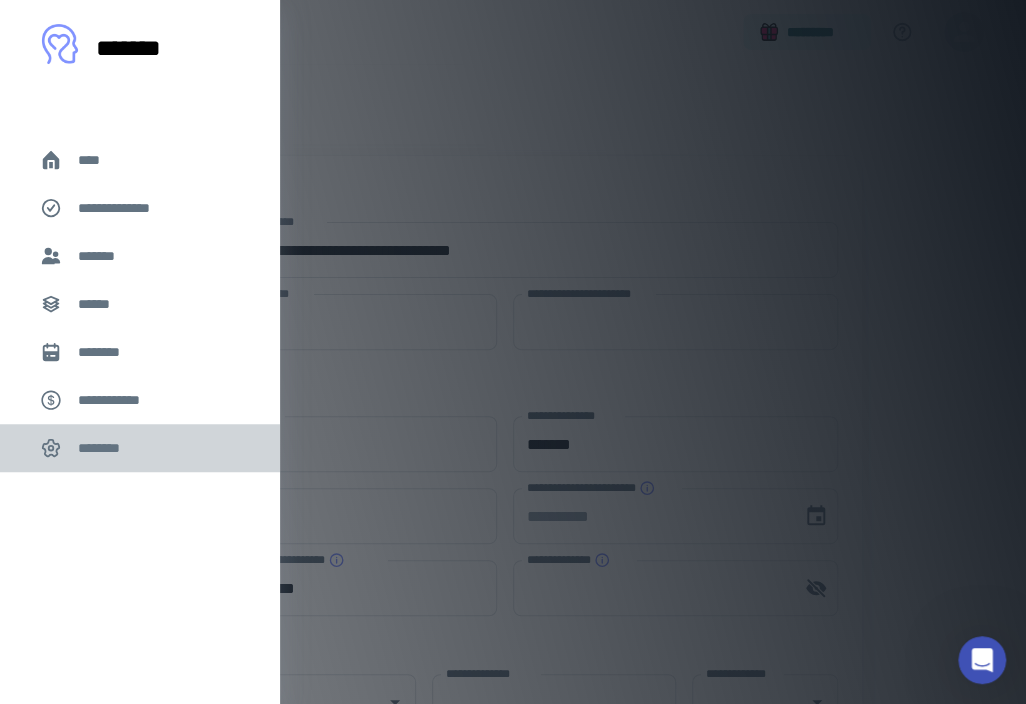 click on "********" at bounding box center [105, 448] 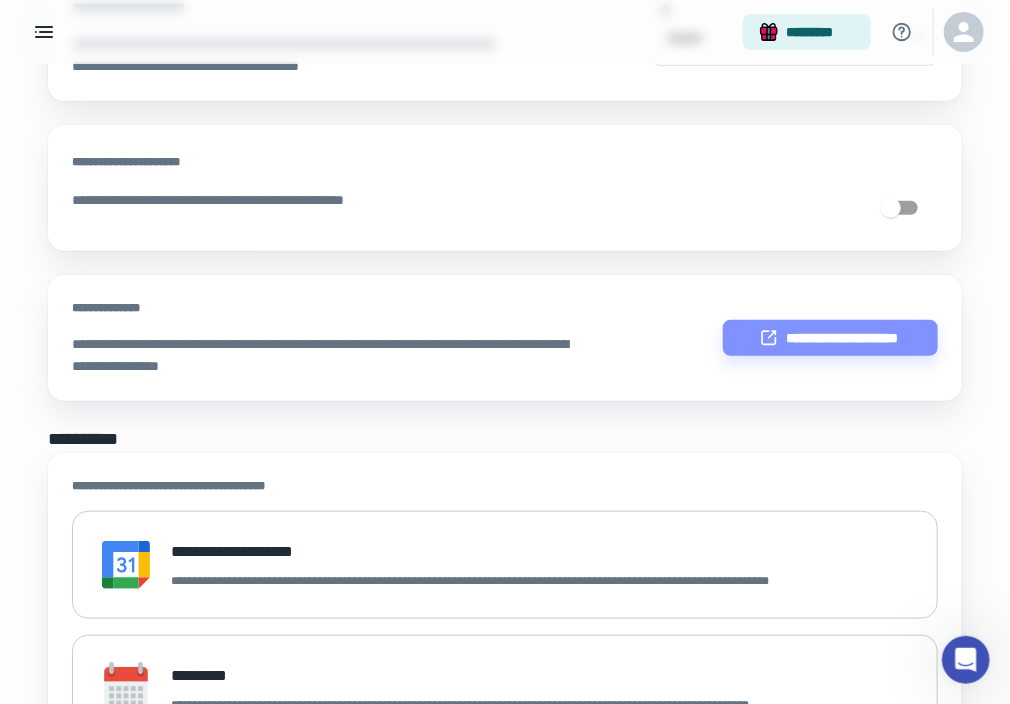 scroll, scrollTop: 300, scrollLeft: 0, axis: vertical 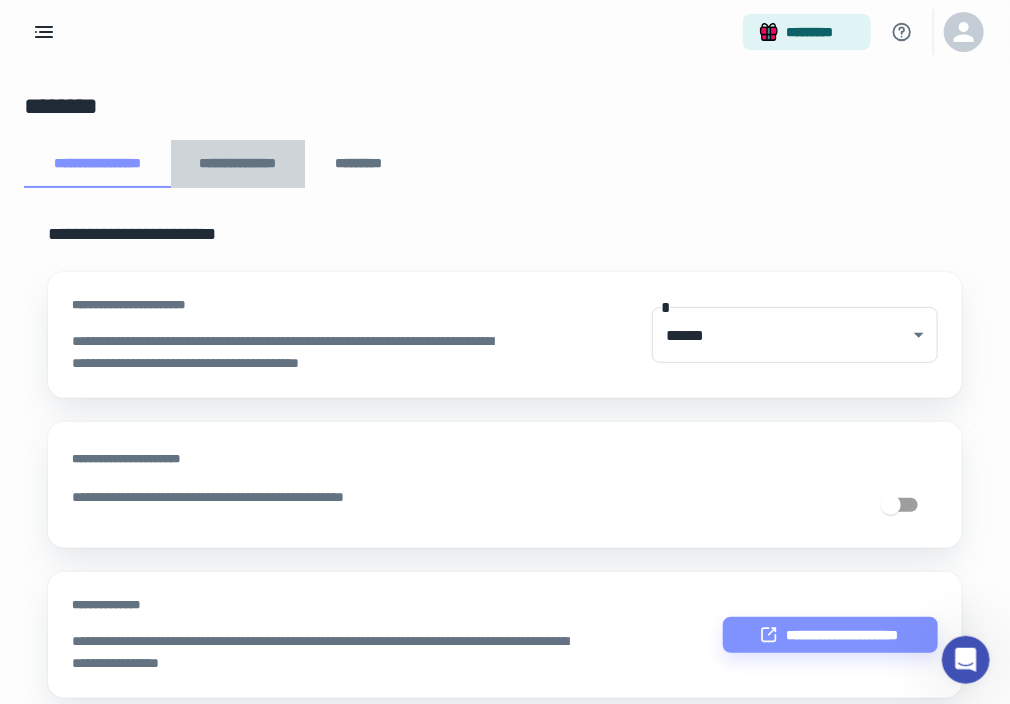 click on "**********" at bounding box center [238, 164] 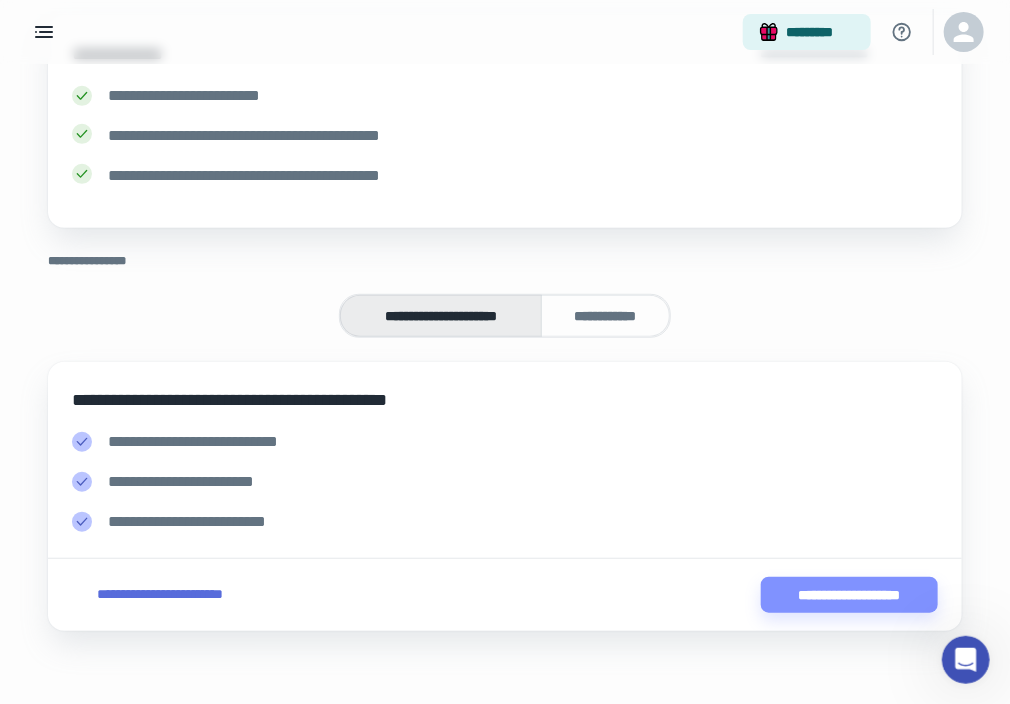 scroll, scrollTop: 262, scrollLeft: 0, axis: vertical 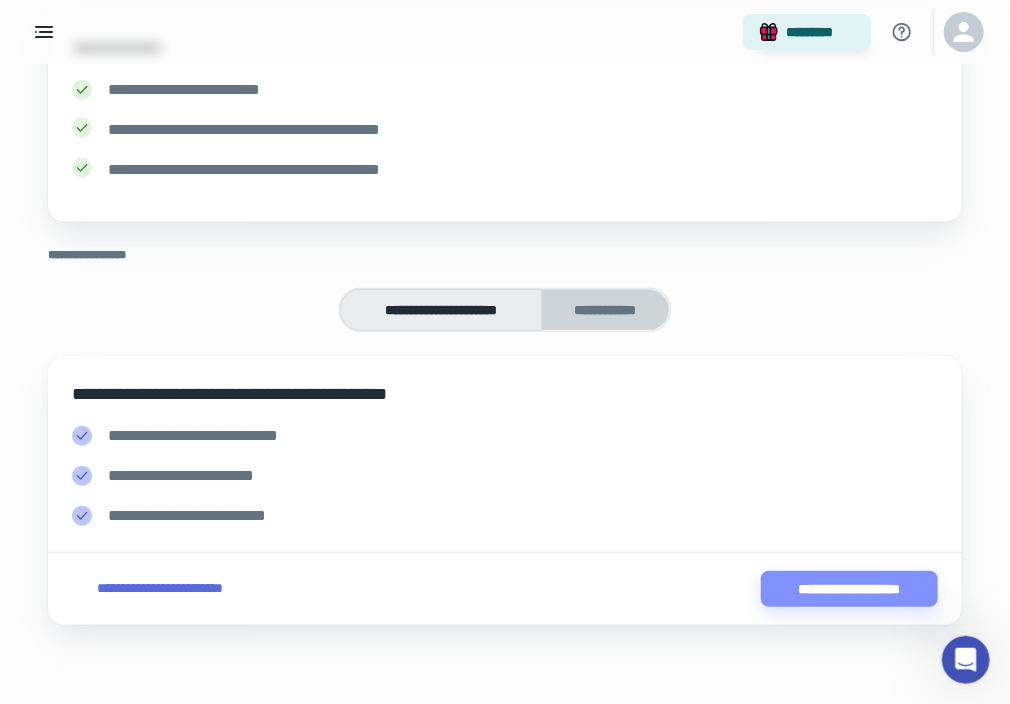 click on "**********" at bounding box center (606, 310) 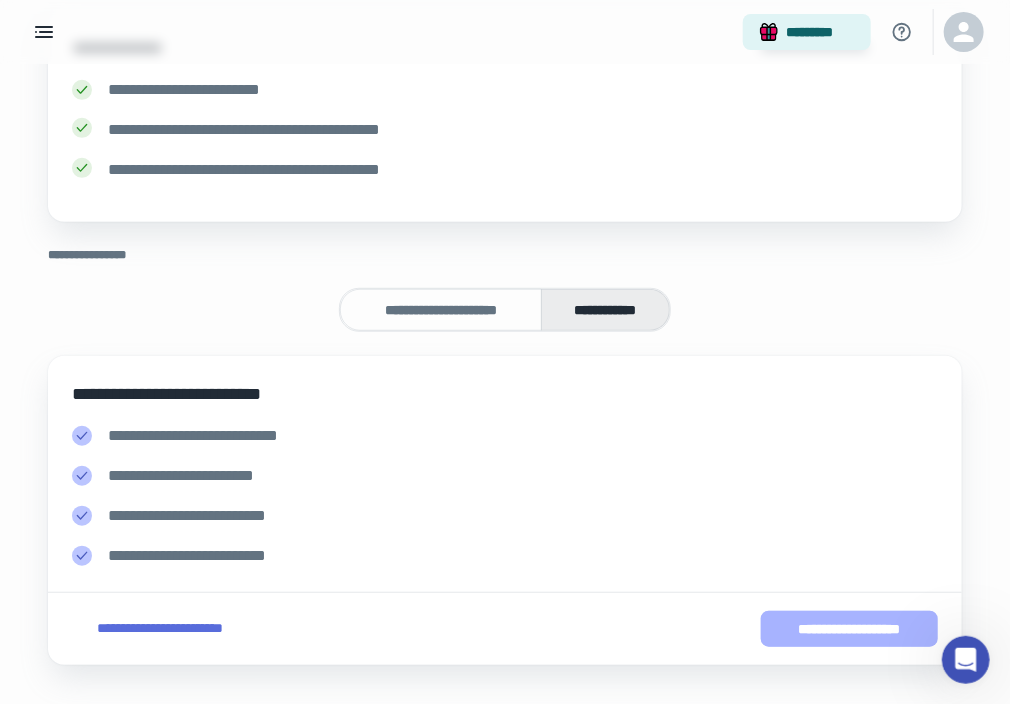 click on "**********" at bounding box center [849, 629] 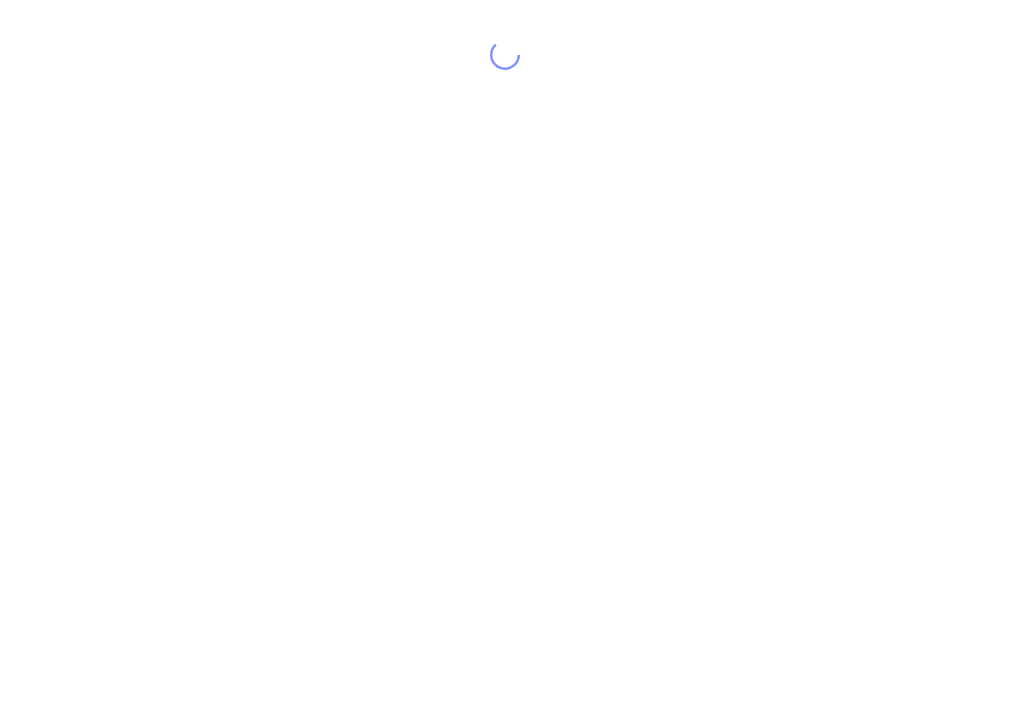 scroll, scrollTop: 0, scrollLeft: 0, axis: both 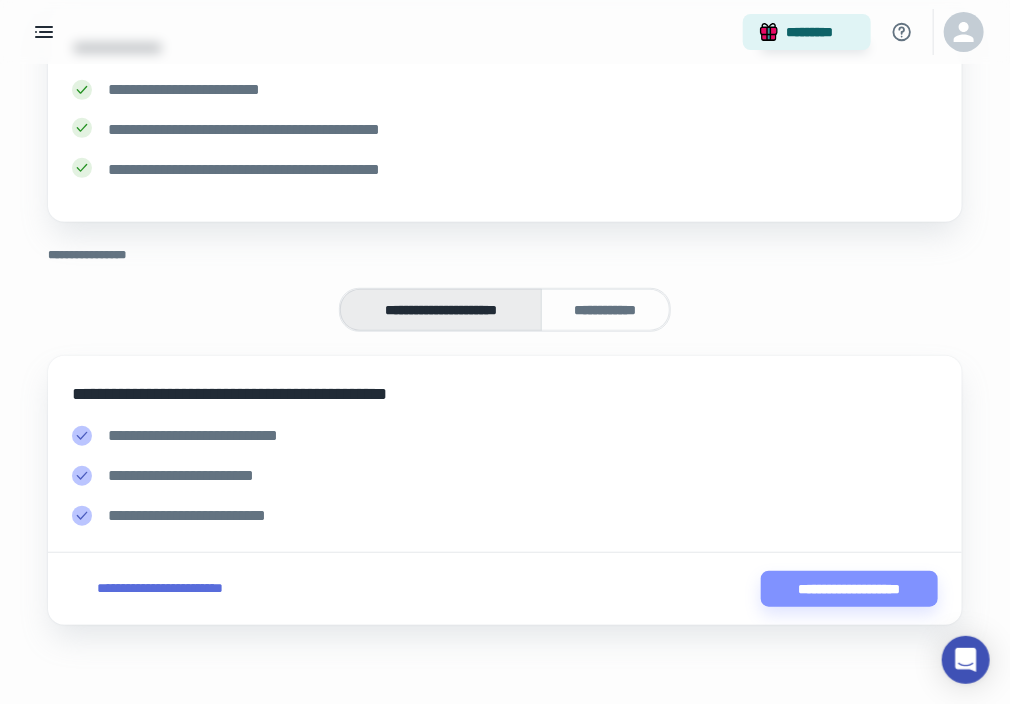 click on "**********" at bounding box center (160, 588) 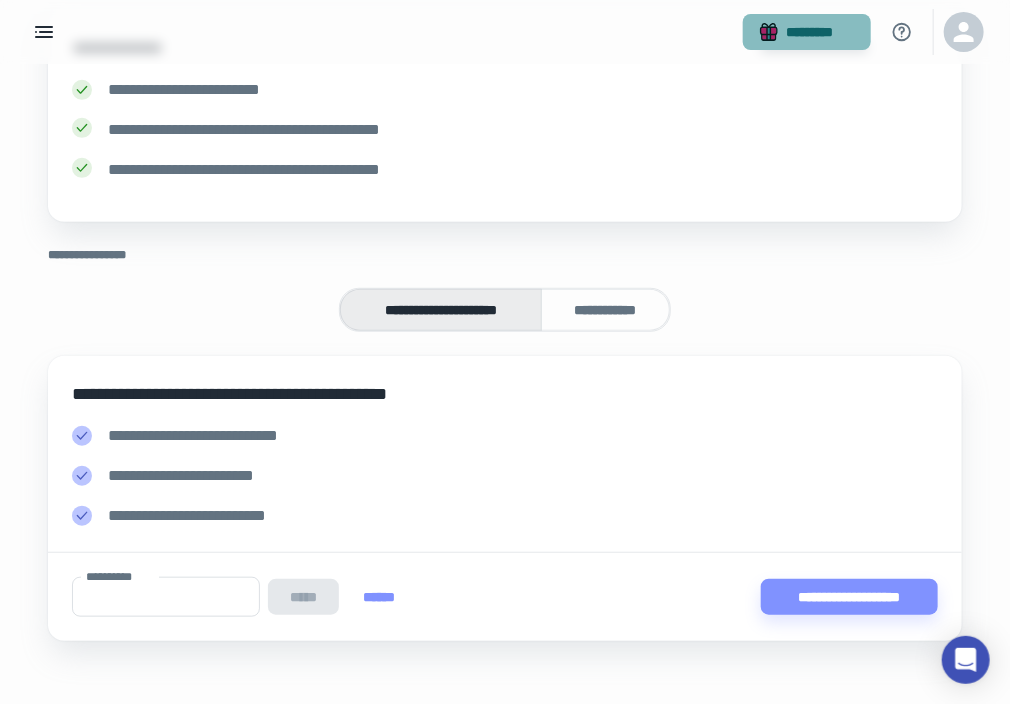 click on "*********" at bounding box center (807, 32) 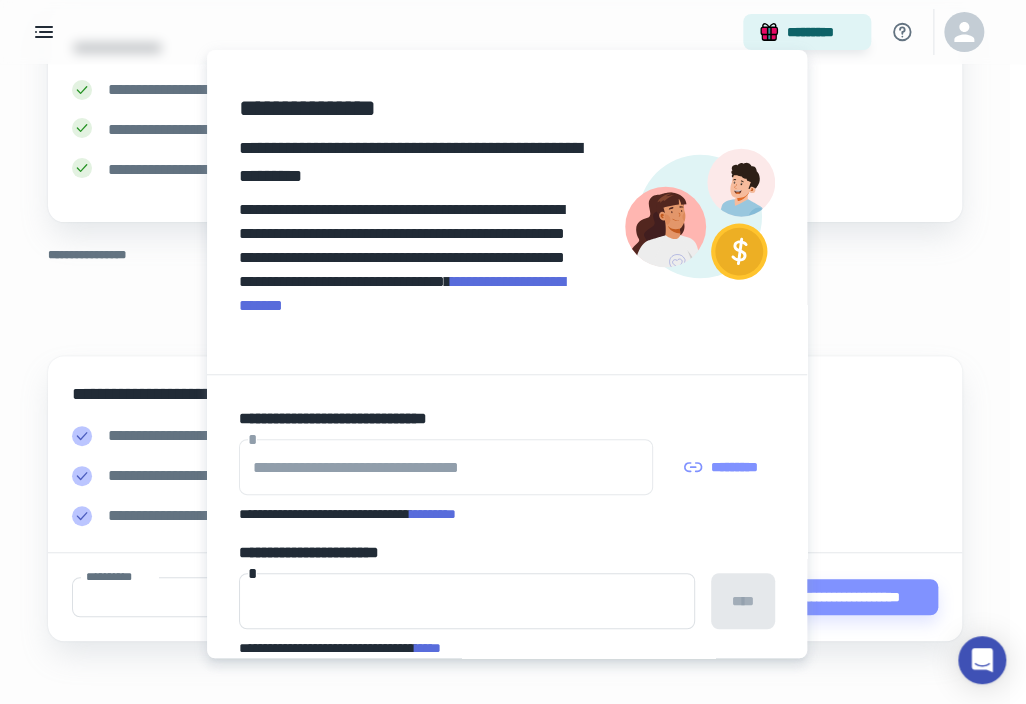 click at bounding box center (513, 352) 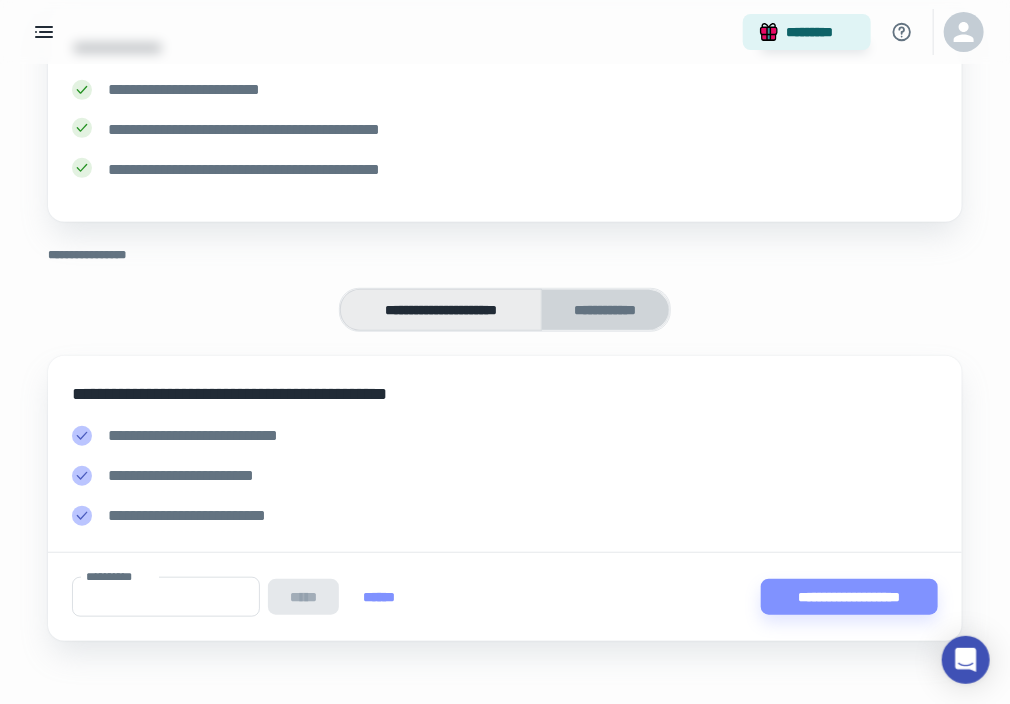 click on "**********" at bounding box center [606, 310] 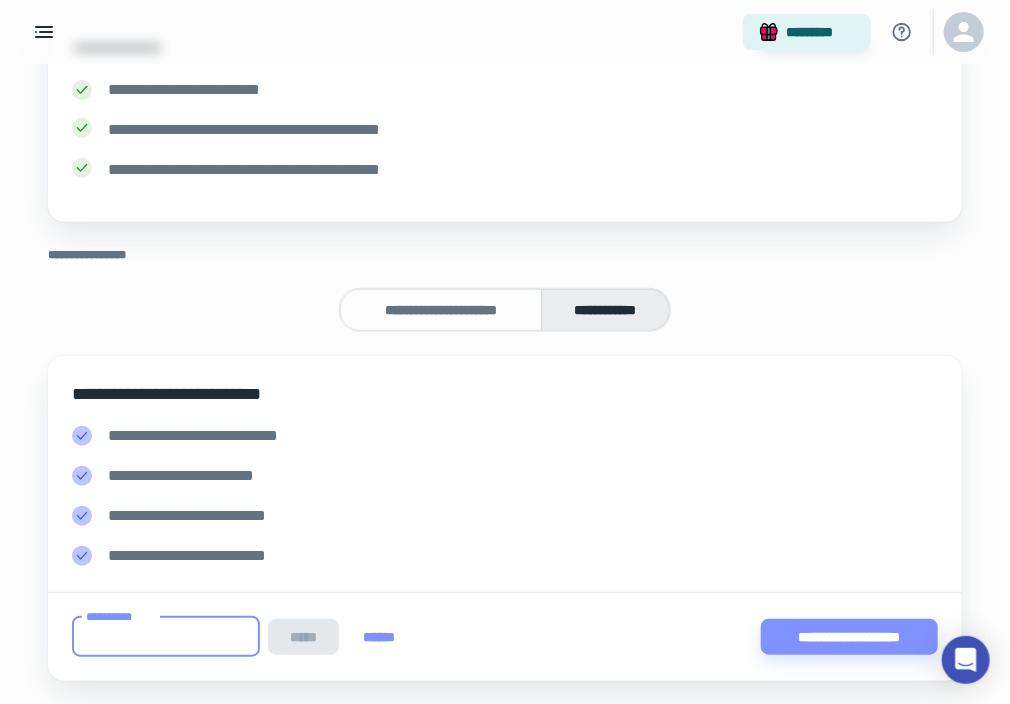 click on "**********" at bounding box center (166, 637) 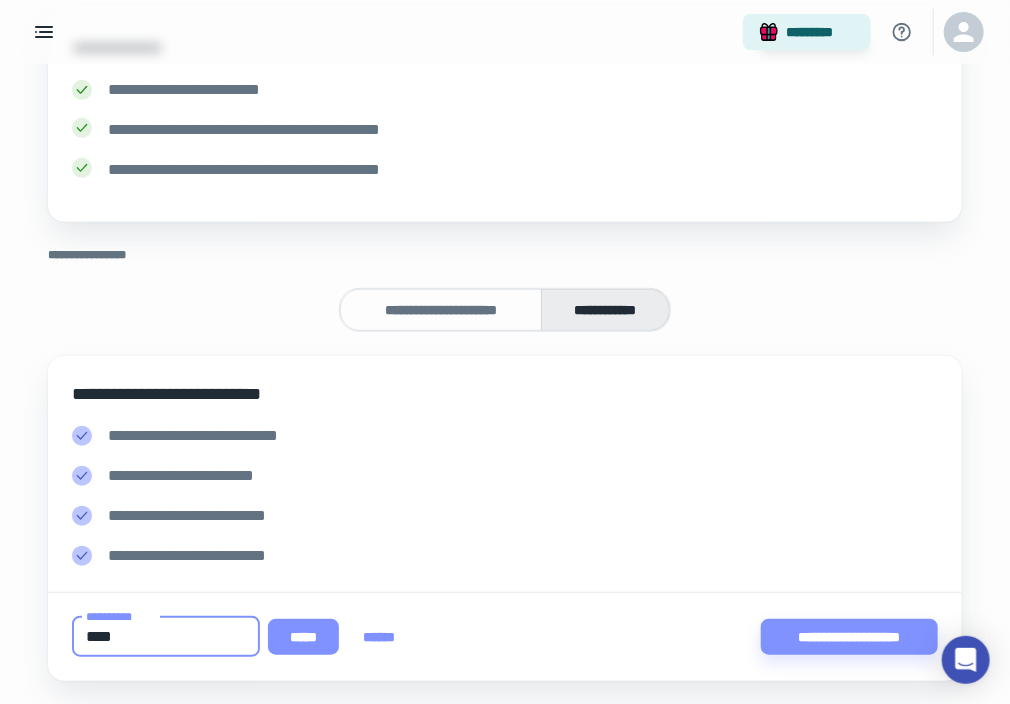type on "****" 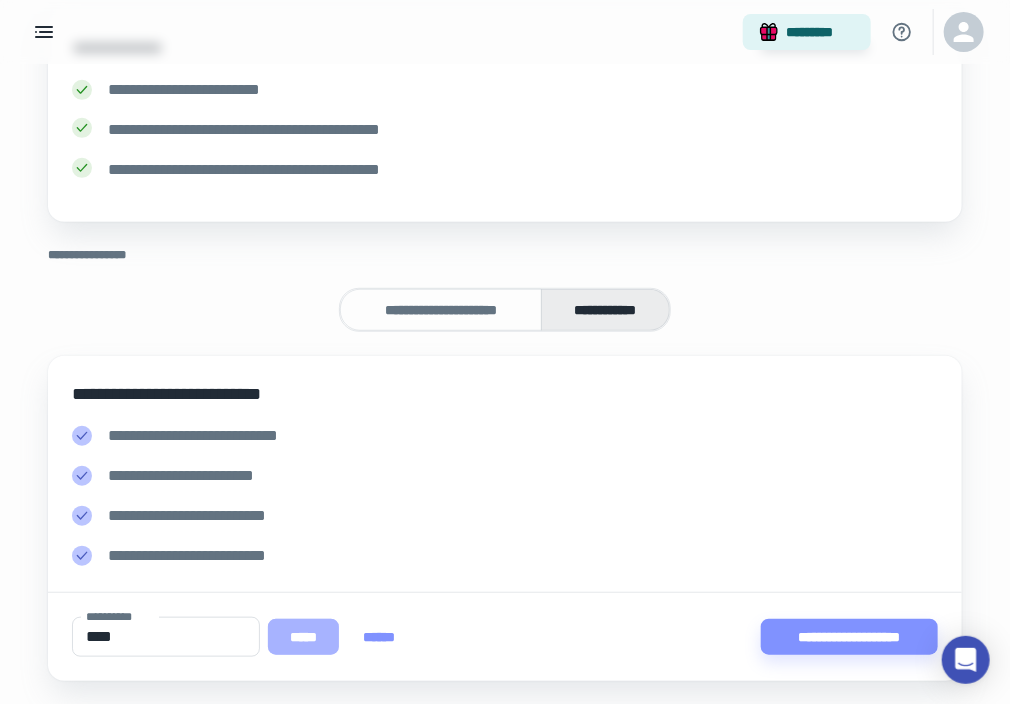 click on "*****" at bounding box center [303, 637] 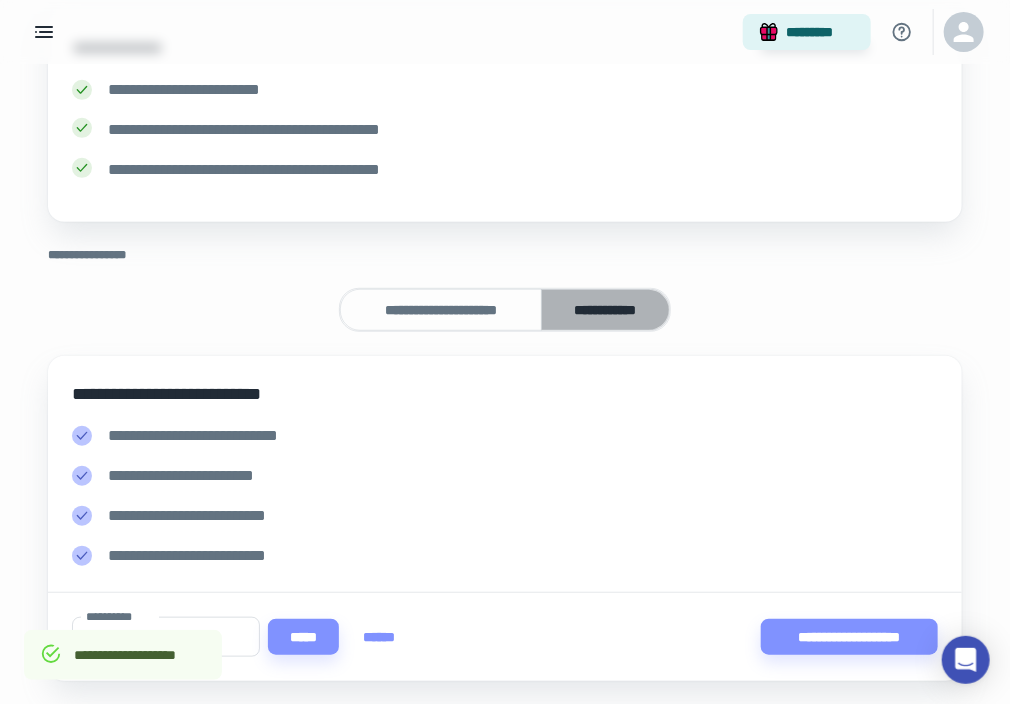 click on "**********" at bounding box center (606, 310) 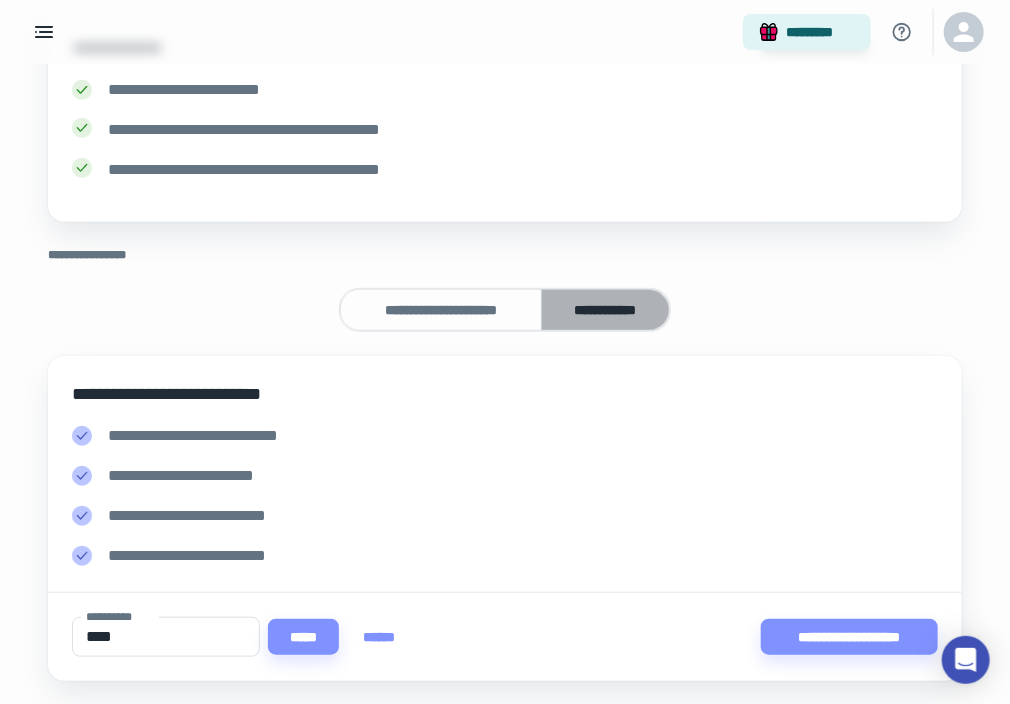 click on "**********" at bounding box center [606, 310] 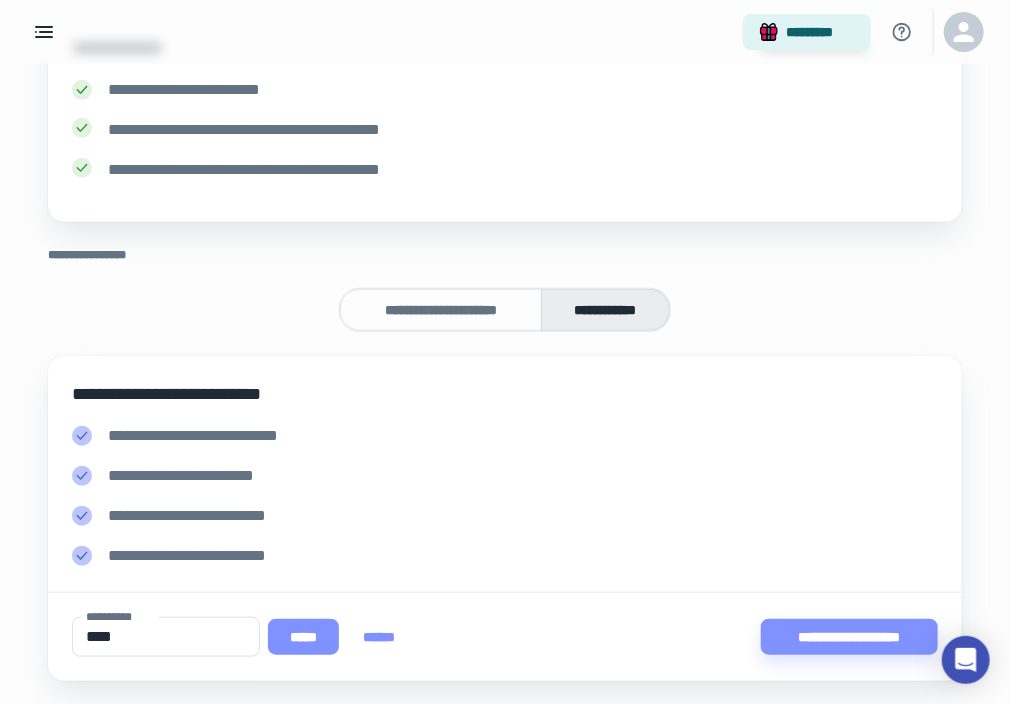 click on "*****" at bounding box center [303, 637] 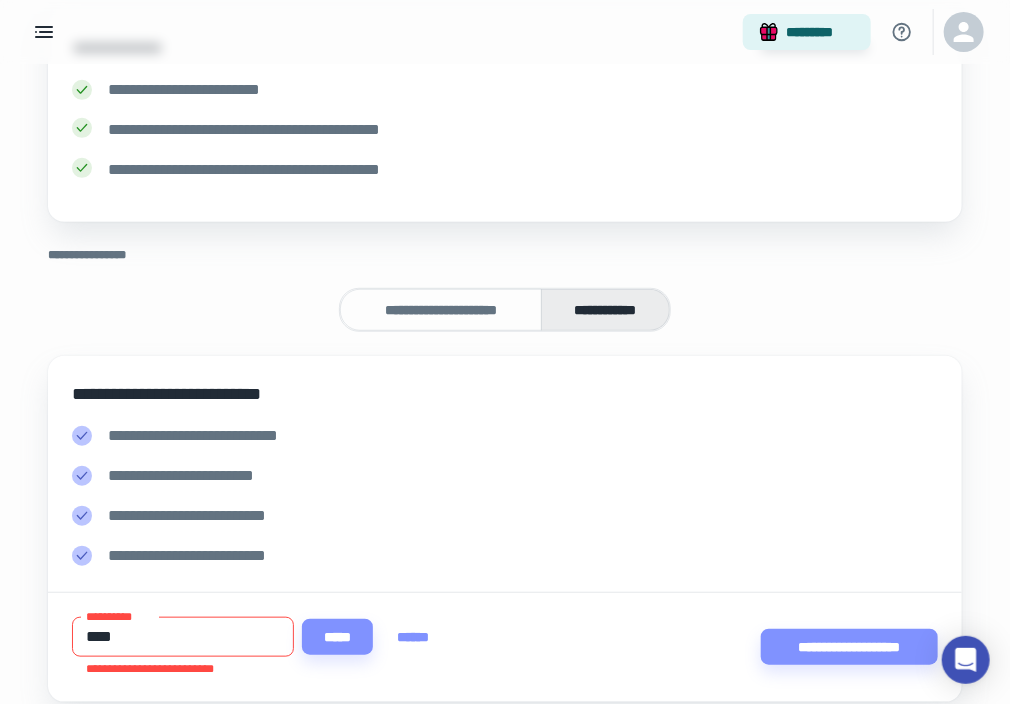 scroll, scrollTop: 339, scrollLeft: 0, axis: vertical 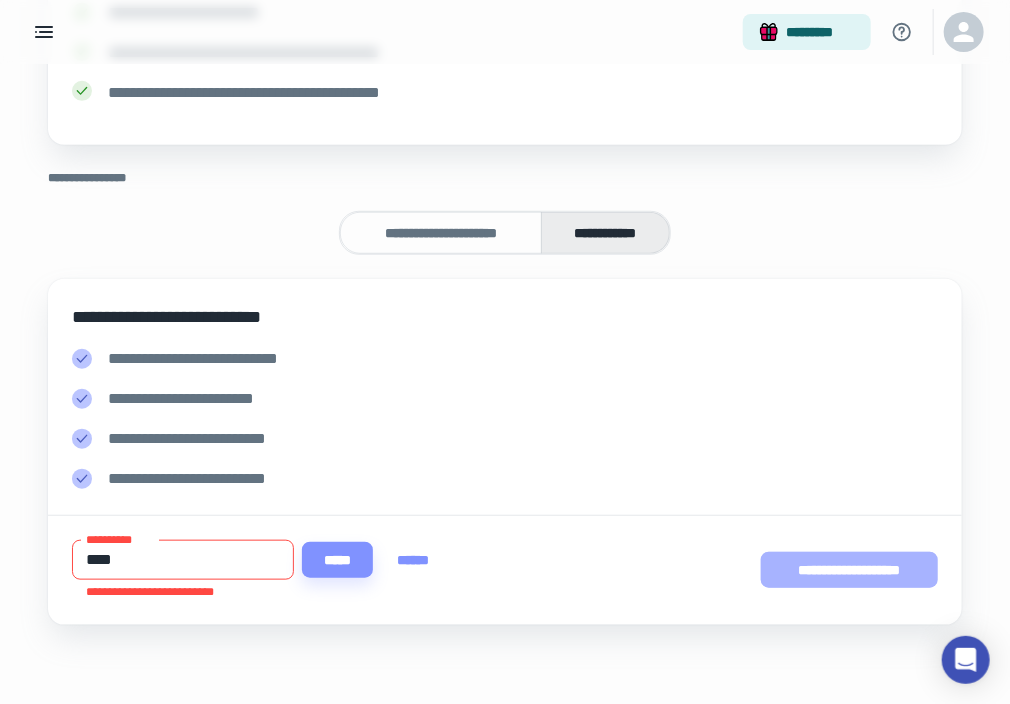 click on "**********" at bounding box center (849, 570) 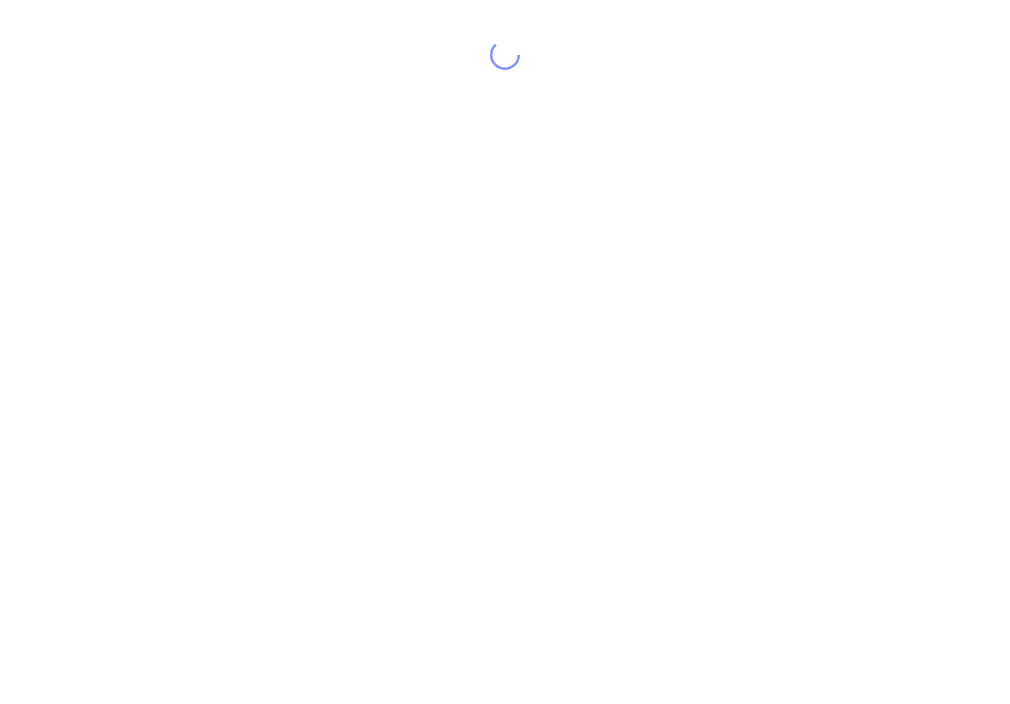 scroll, scrollTop: 0, scrollLeft: 0, axis: both 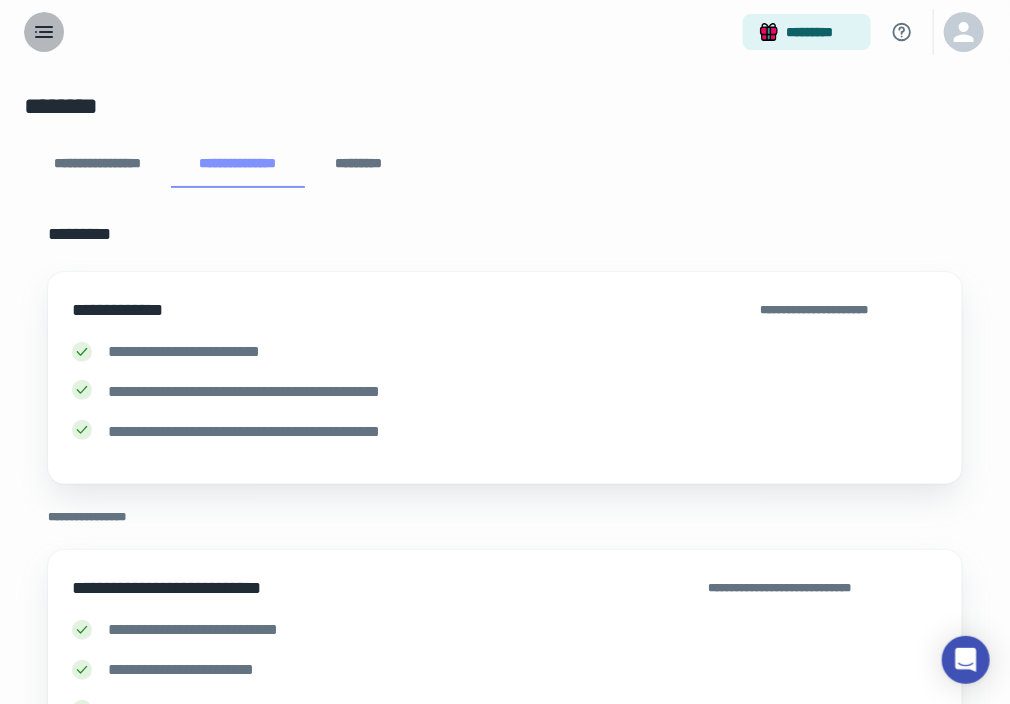 click 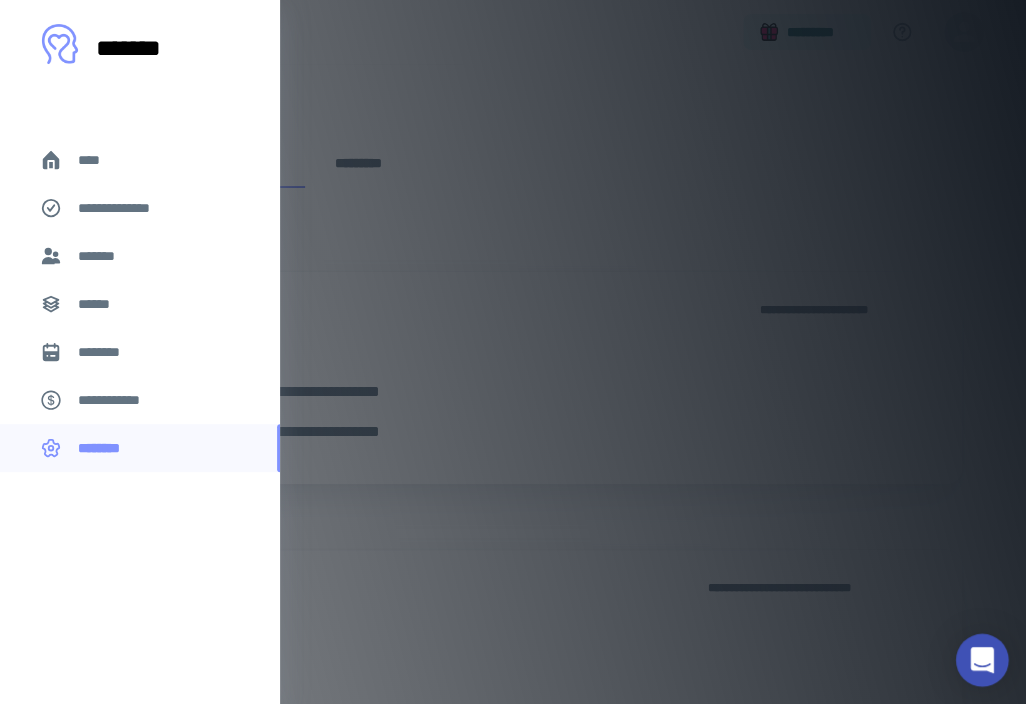 click 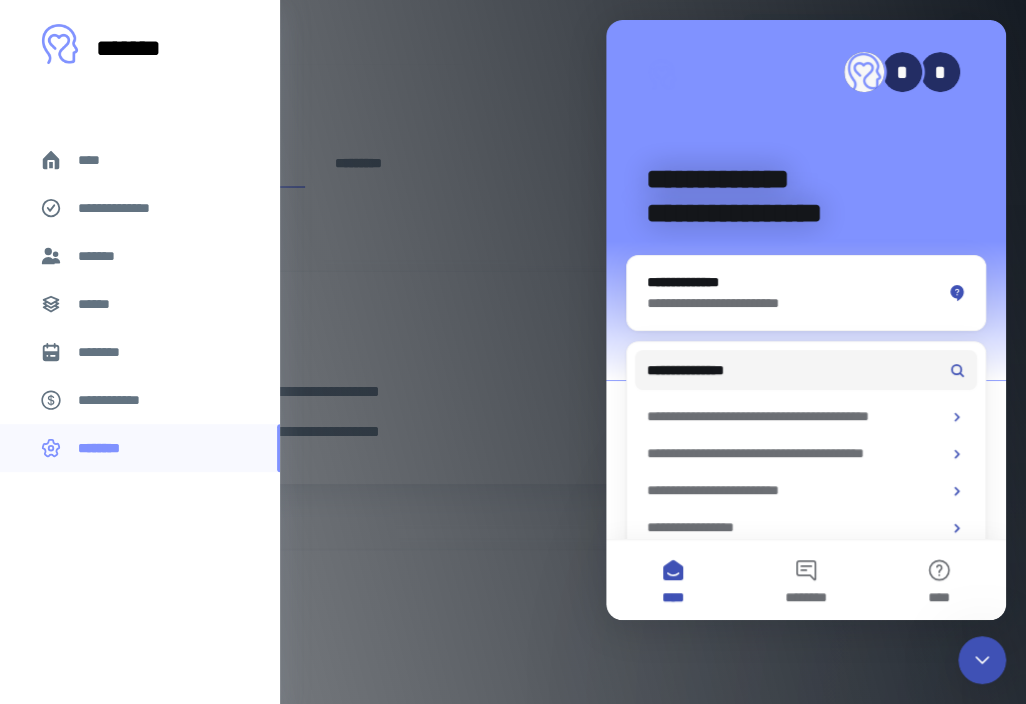 scroll, scrollTop: 0, scrollLeft: 0, axis: both 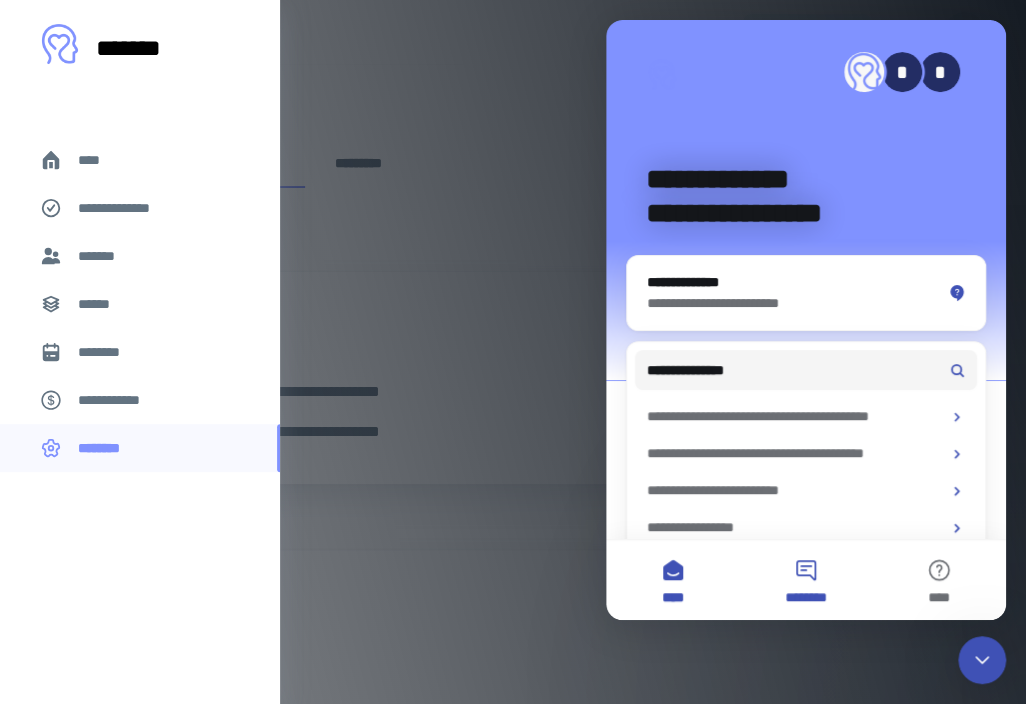 click on "********" at bounding box center [805, 580] 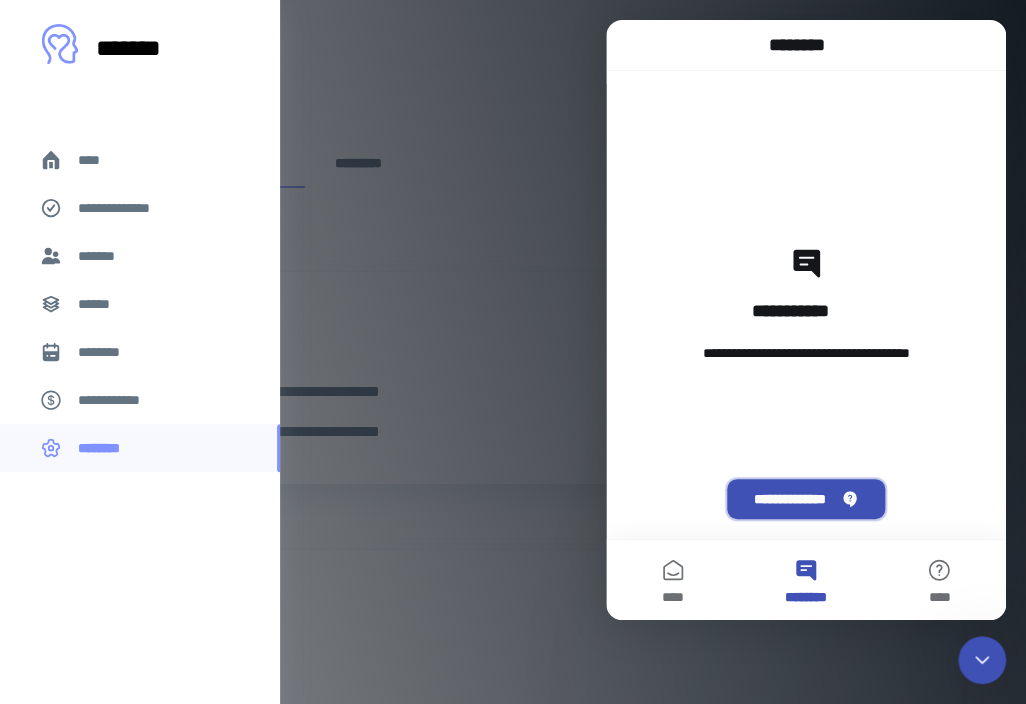 click on "**********" at bounding box center [805, 499] 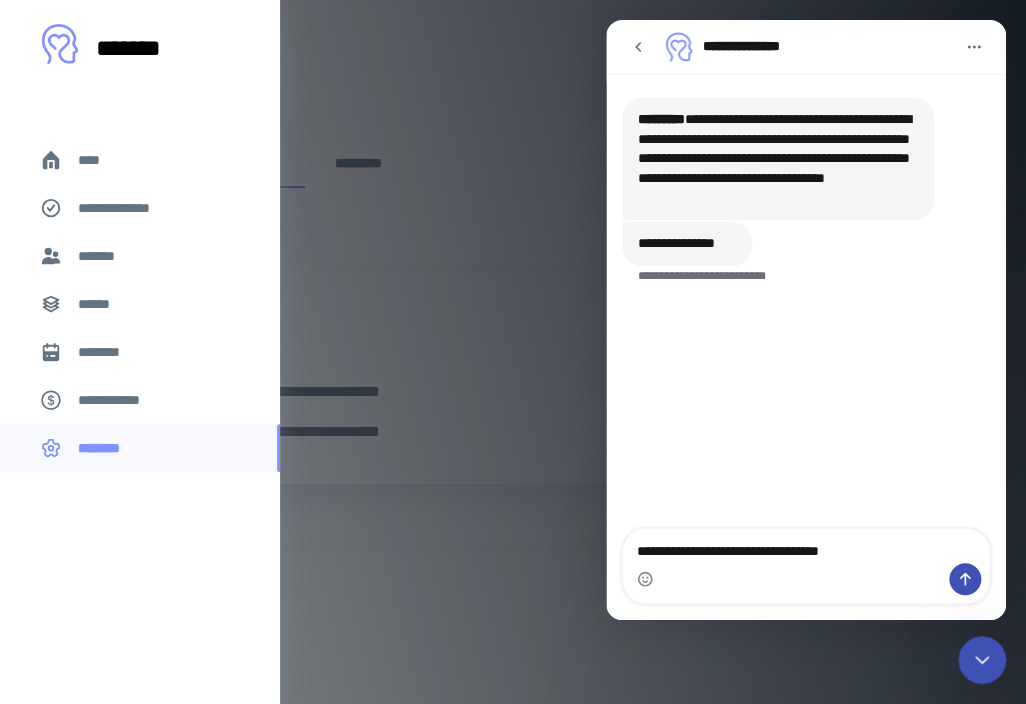 type on "**********" 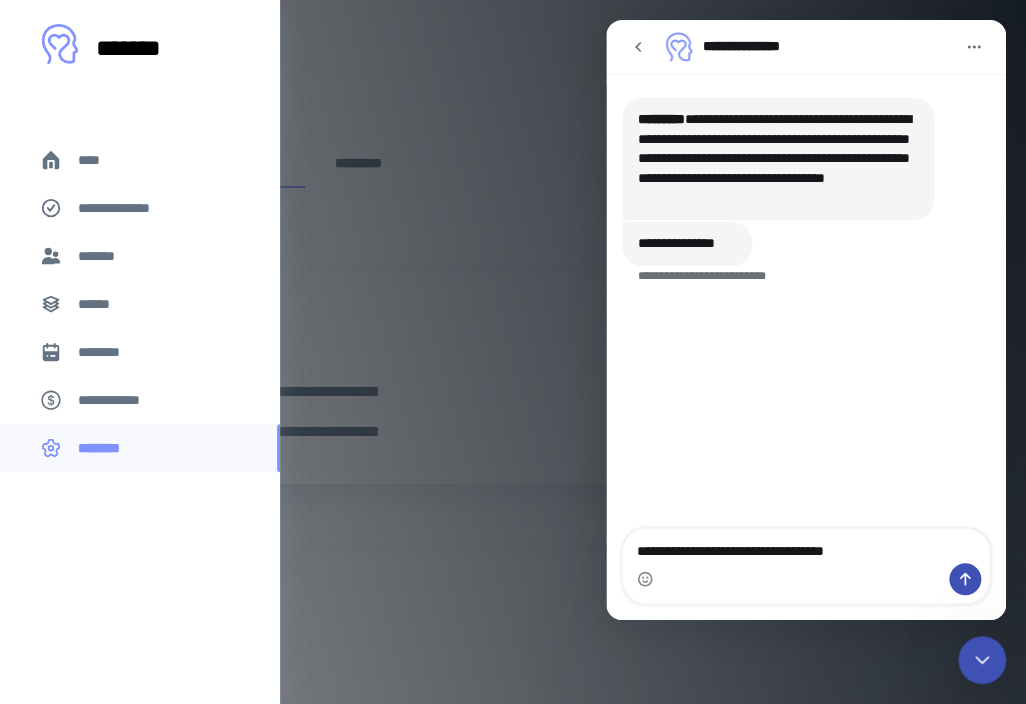type 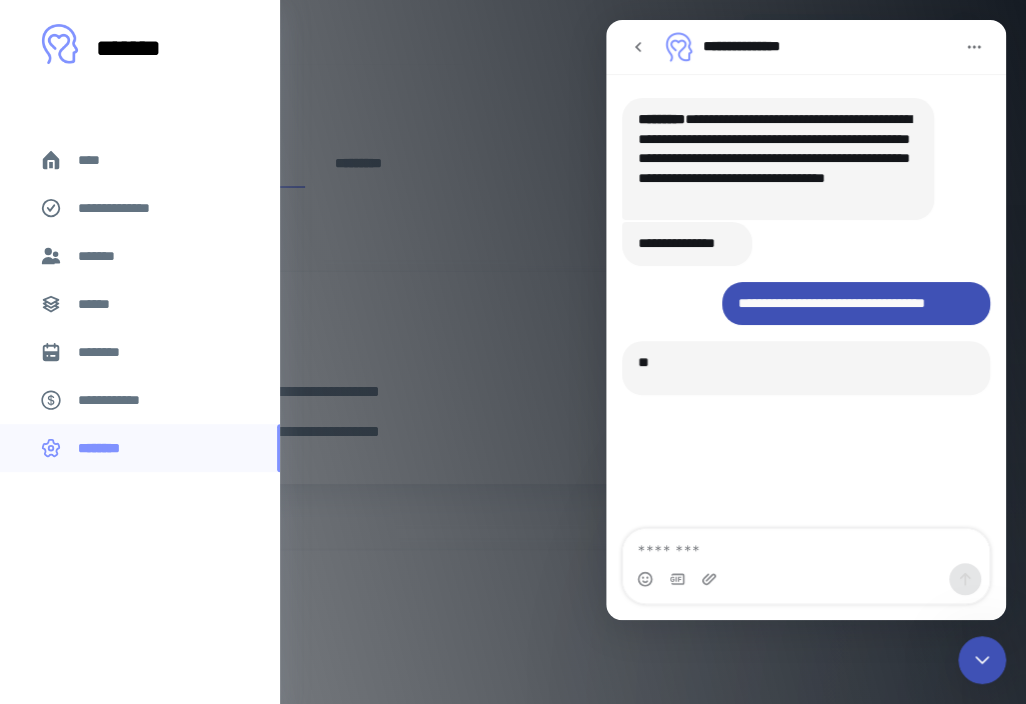 scroll, scrollTop: 3, scrollLeft: 0, axis: vertical 